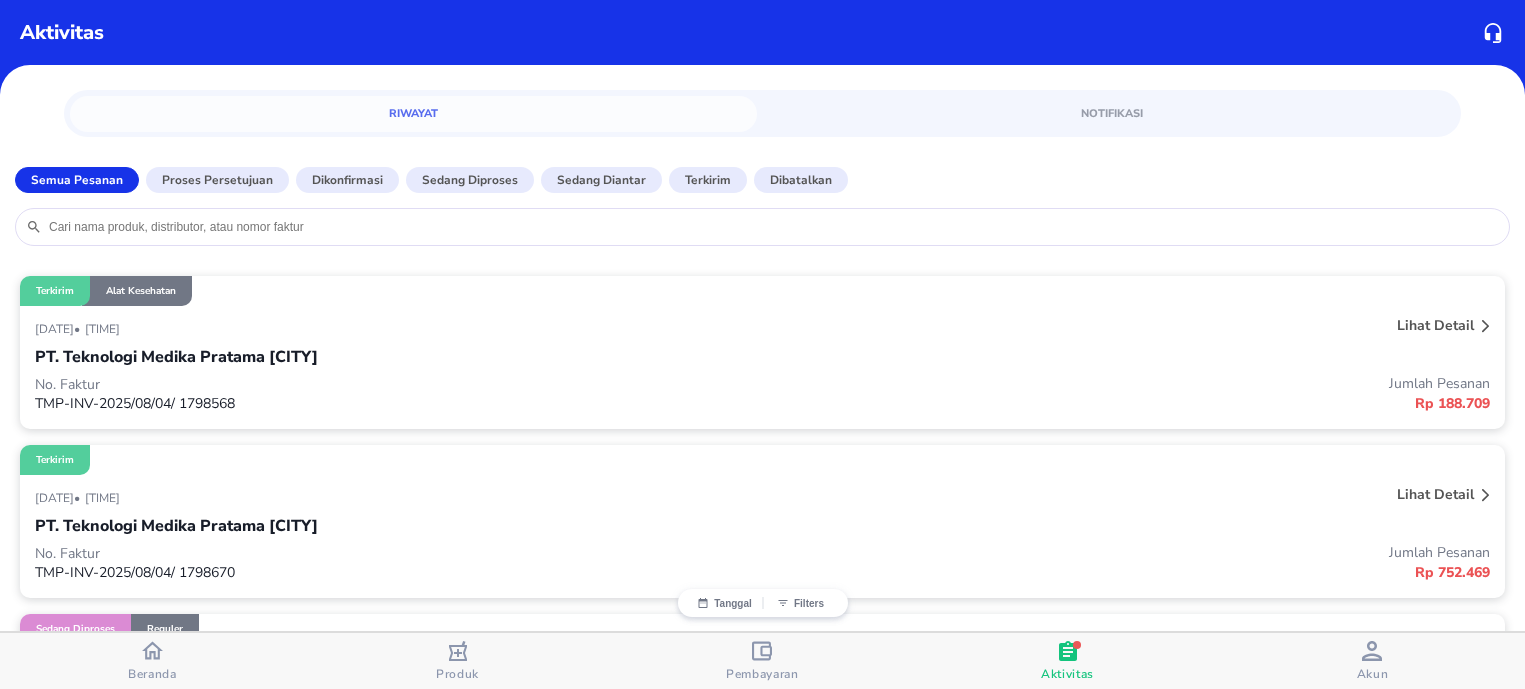 scroll, scrollTop: 0, scrollLeft: 0, axis: both 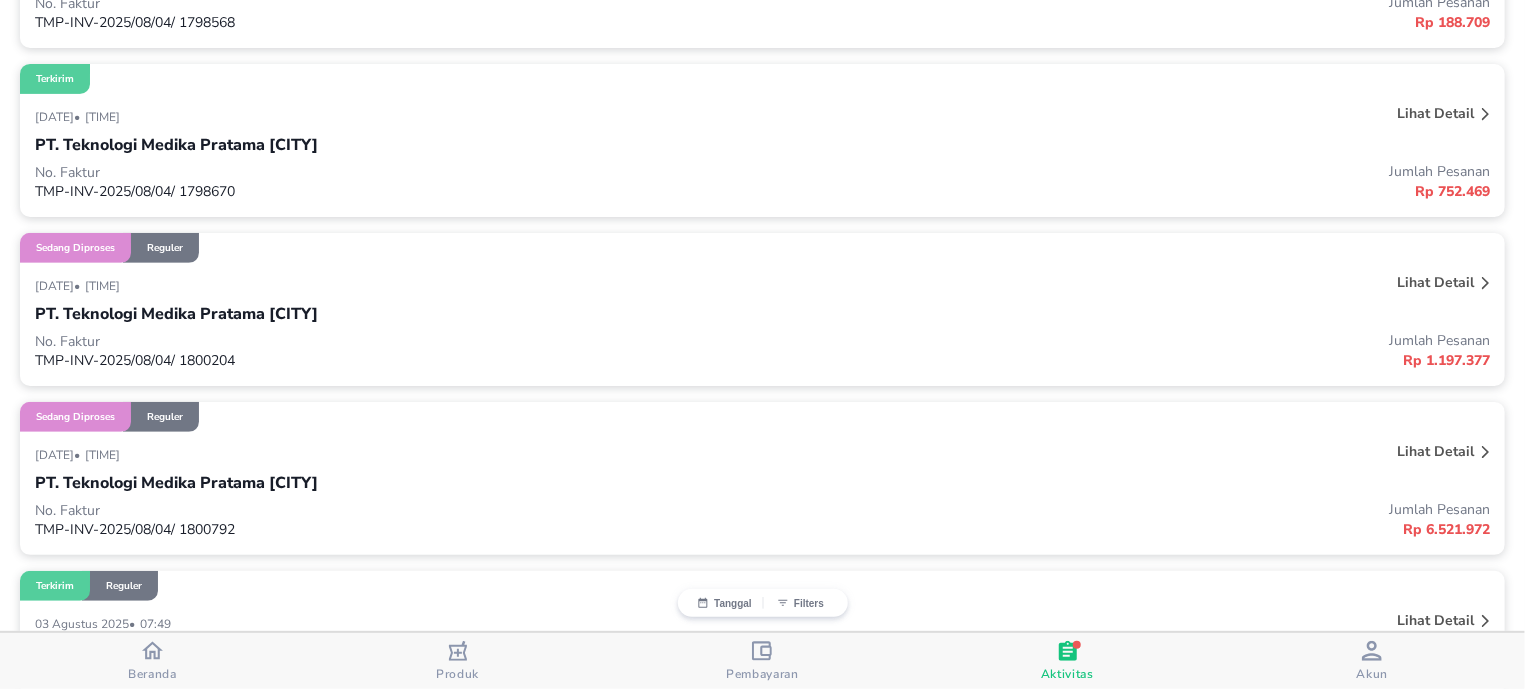 click on "Lihat detail" at bounding box center [1435, 282] 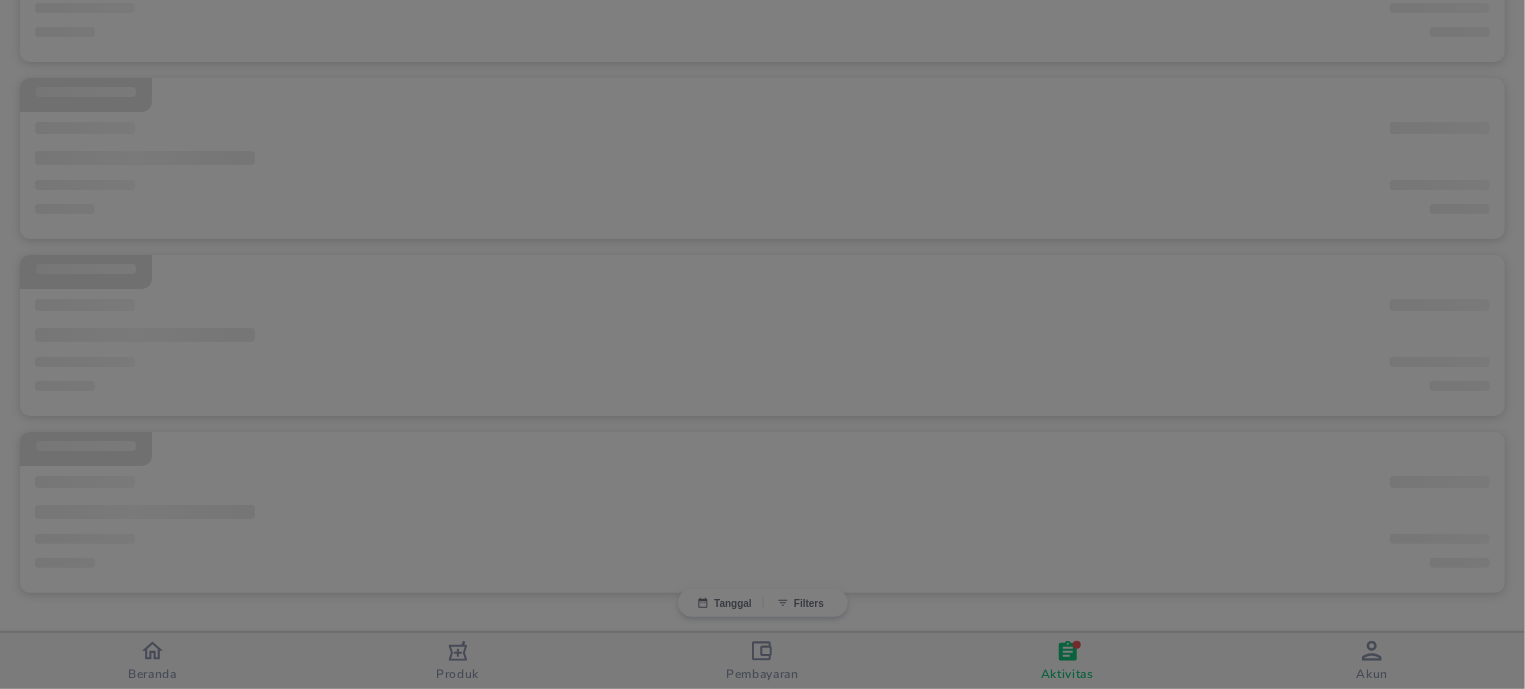 scroll, scrollTop: 376, scrollLeft: 0, axis: vertical 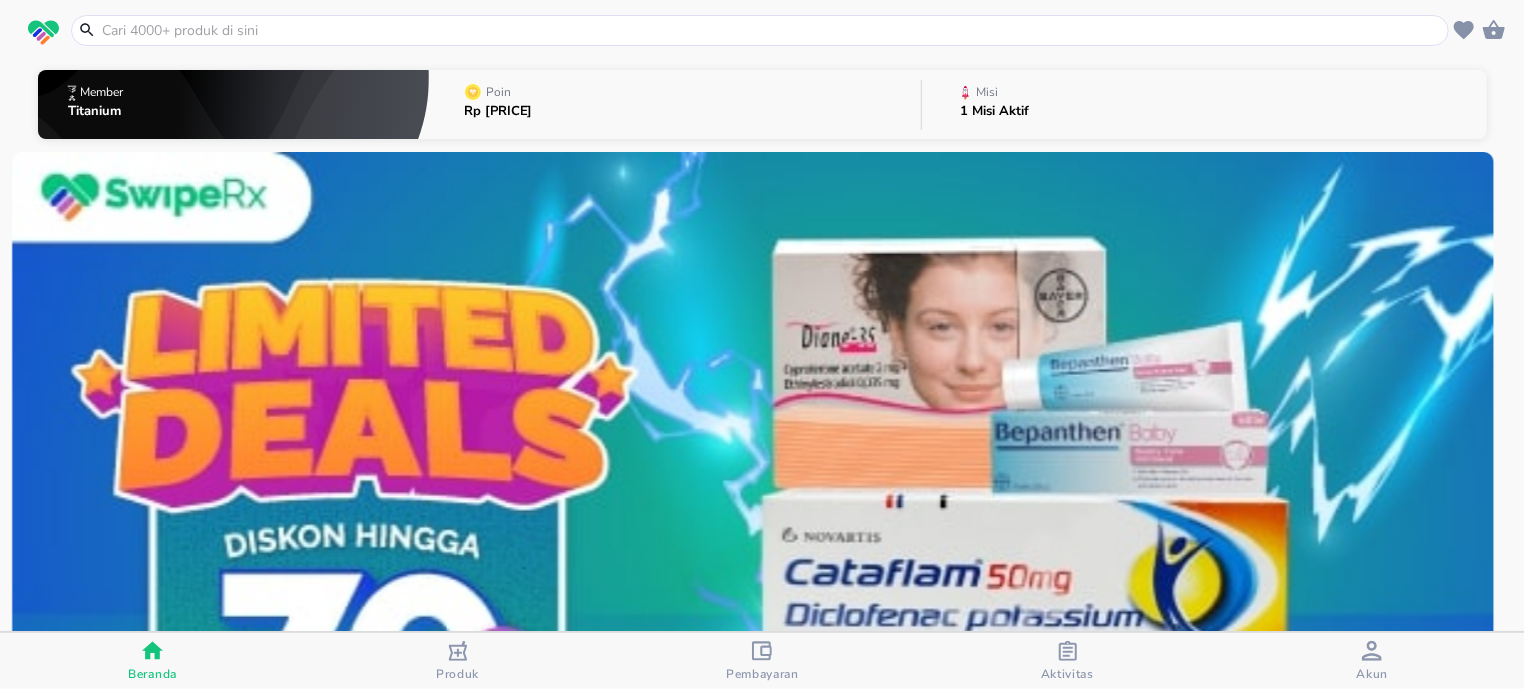 click on "Misi" at bounding box center [998, 92] 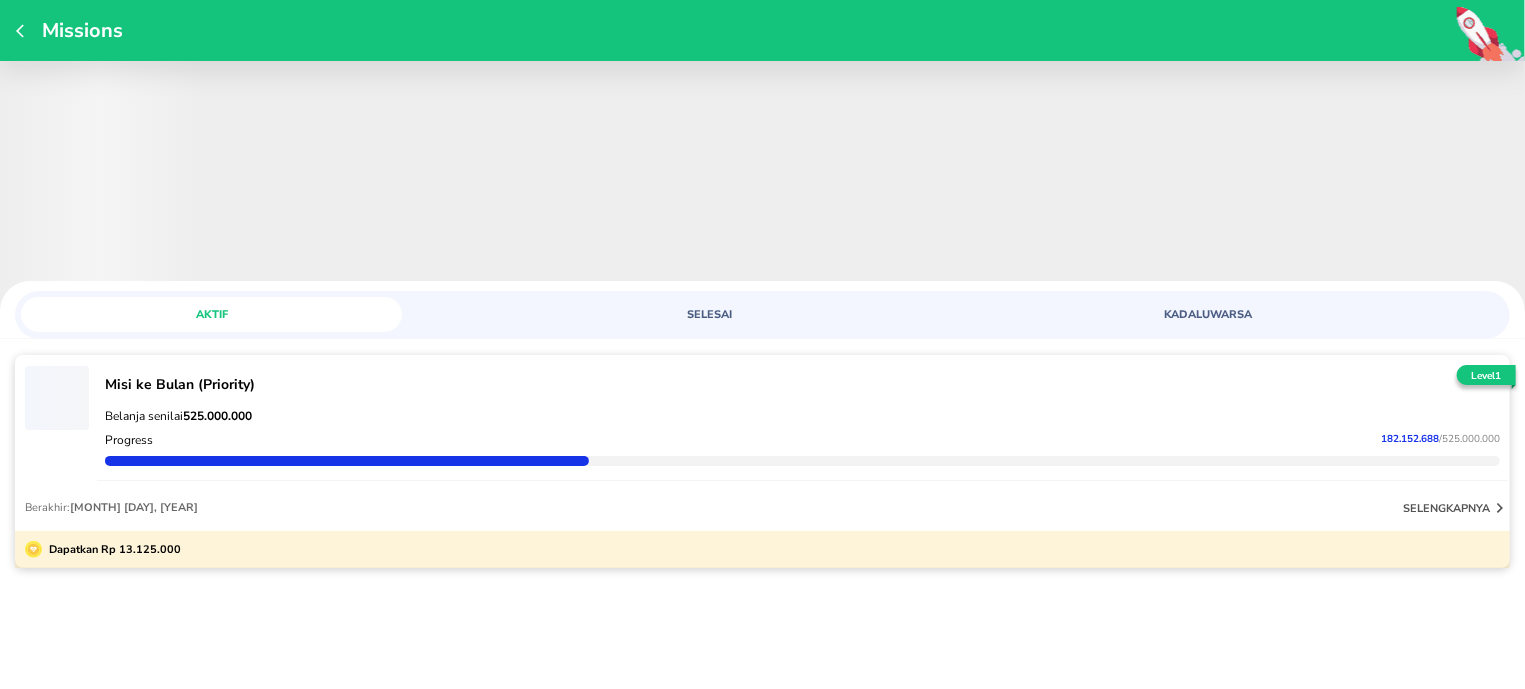 click on "Missions" at bounding box center (762, 30) 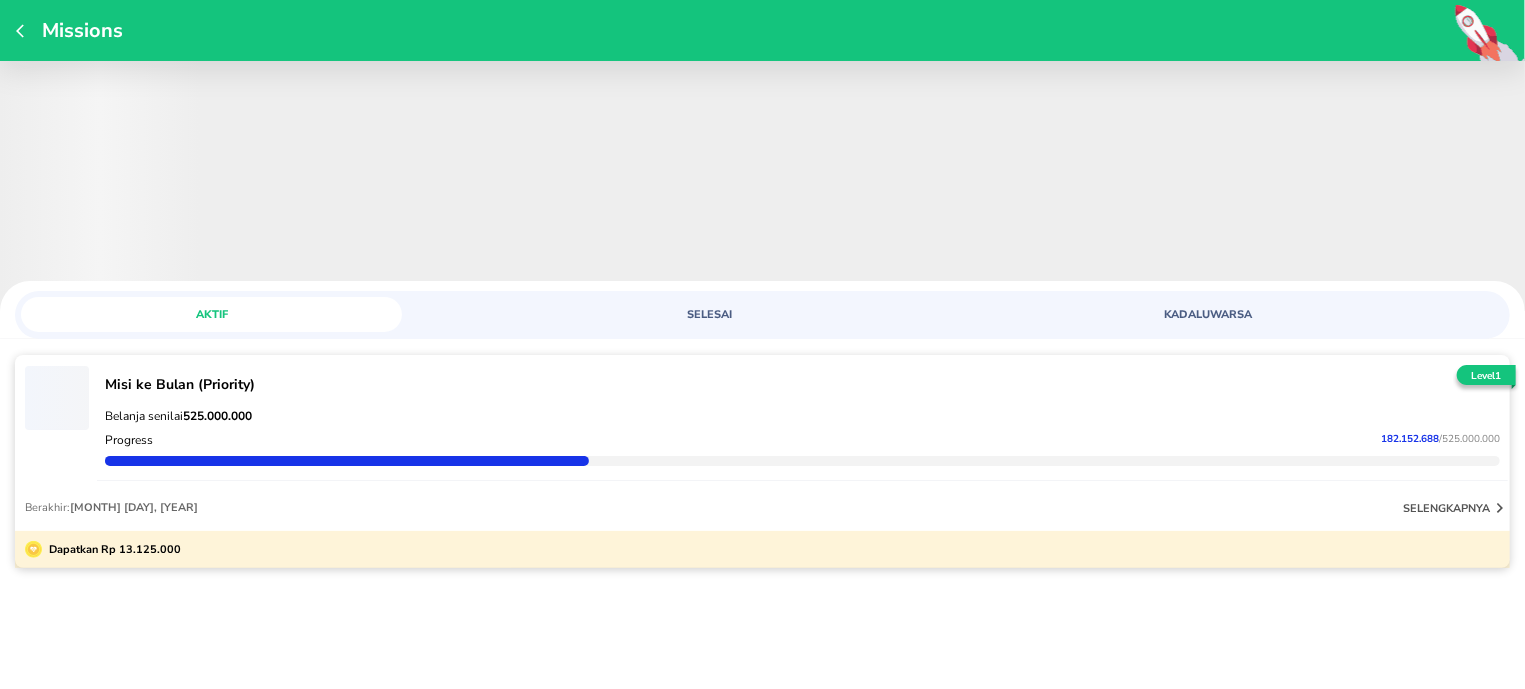 click 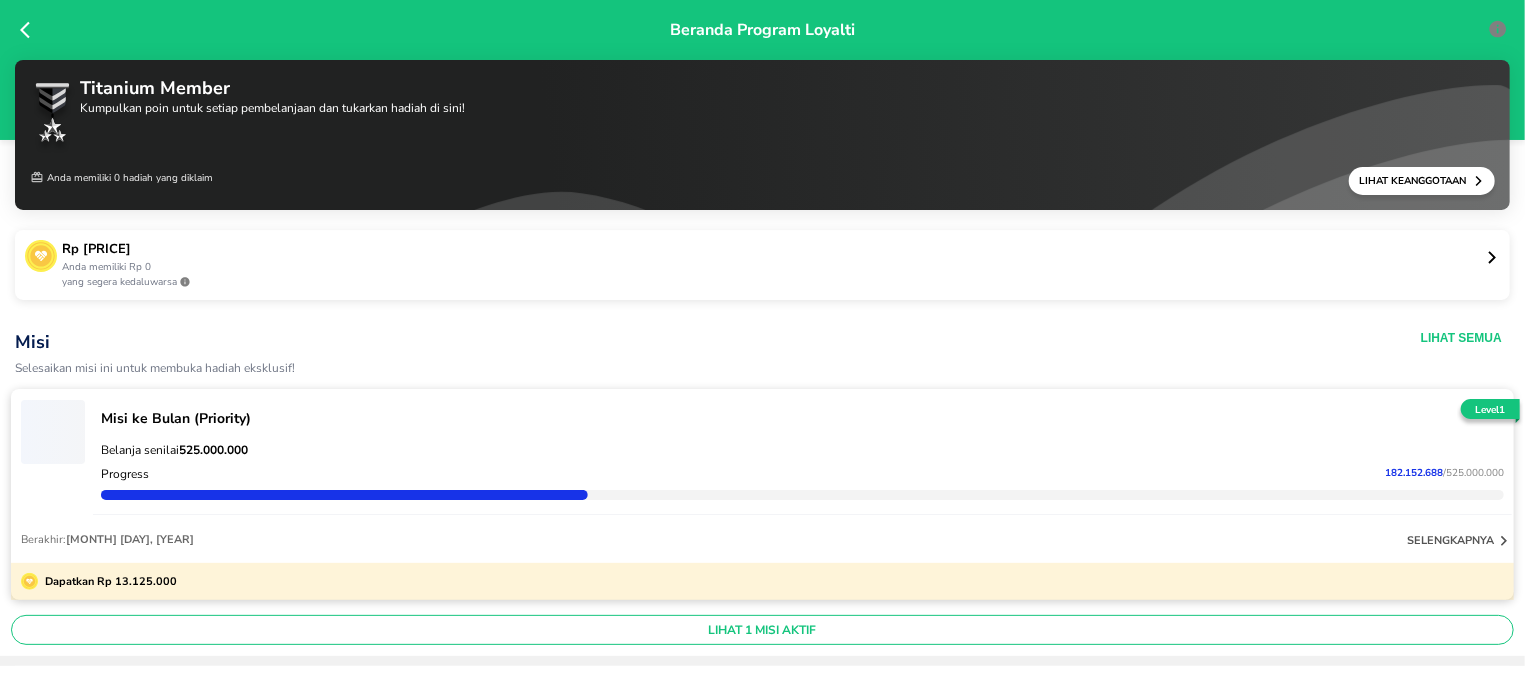 click on "Beranda Program Loyalti" at bounding box center [762, 70] 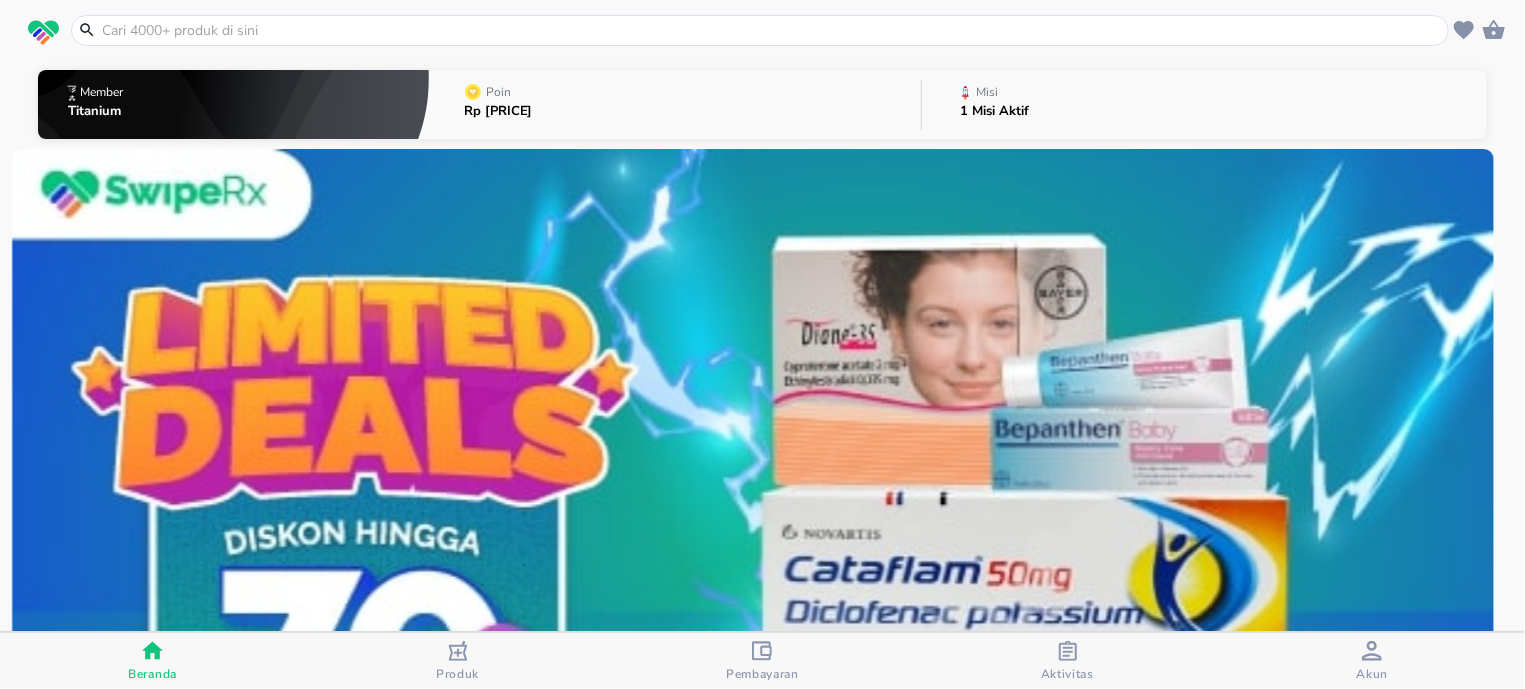 click on "Akun" at bounding box center (1372, 661) 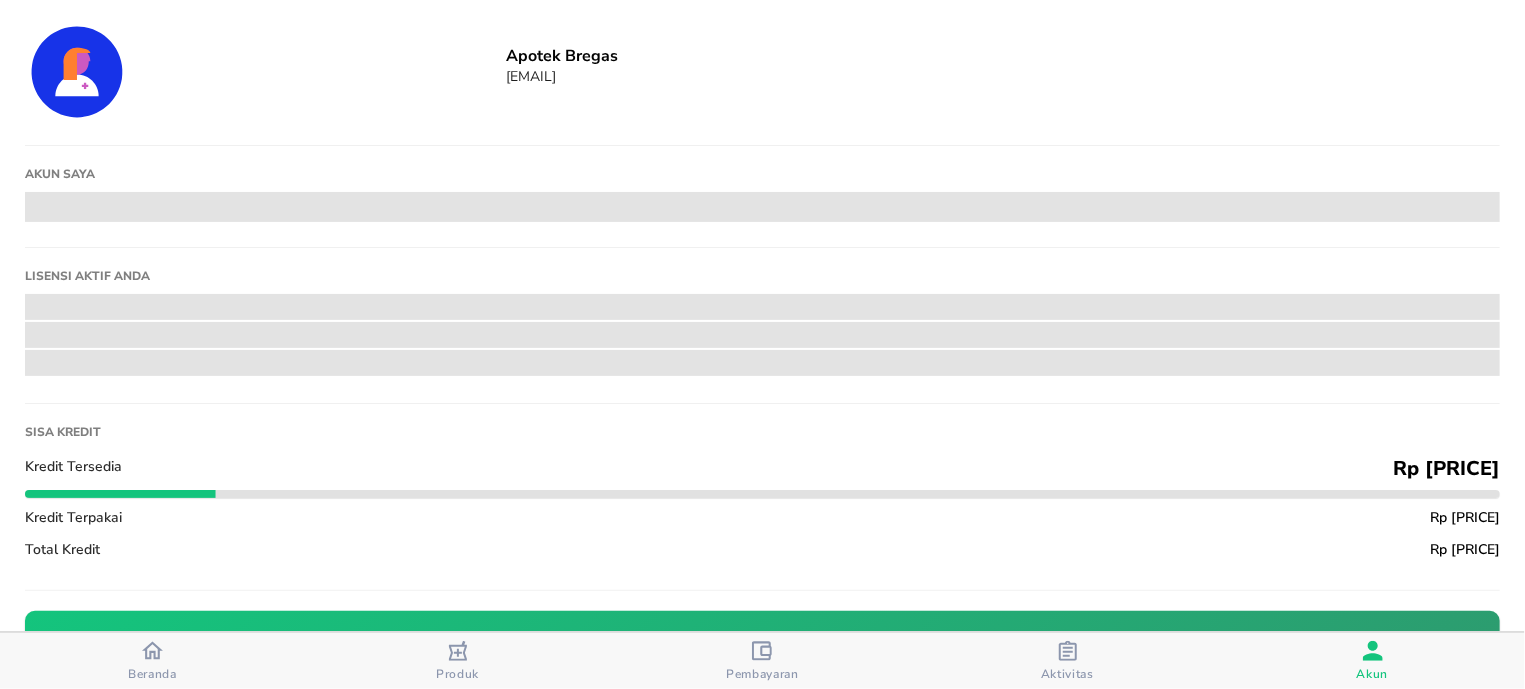 click on "Aktivitas" at bounding box center (1067, 661) 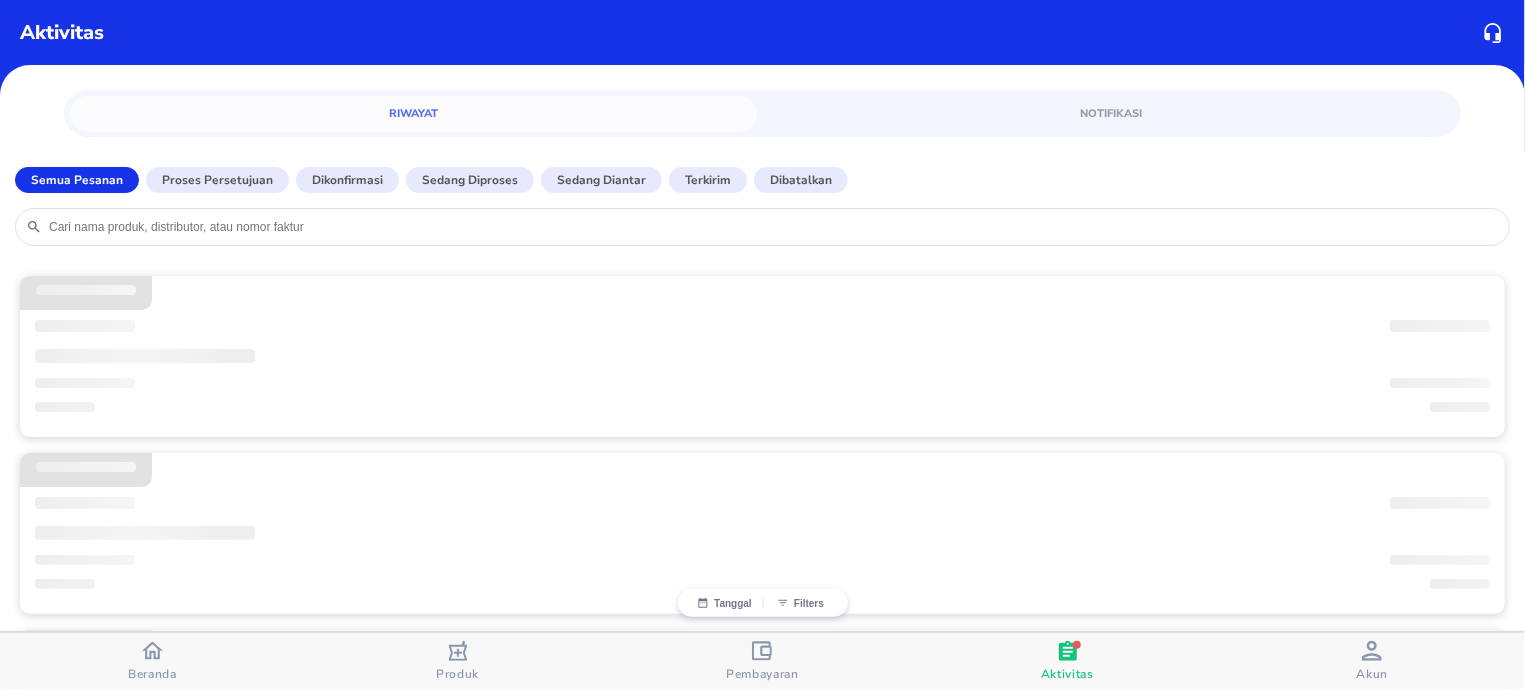 click at bounding box center [1372, 653] 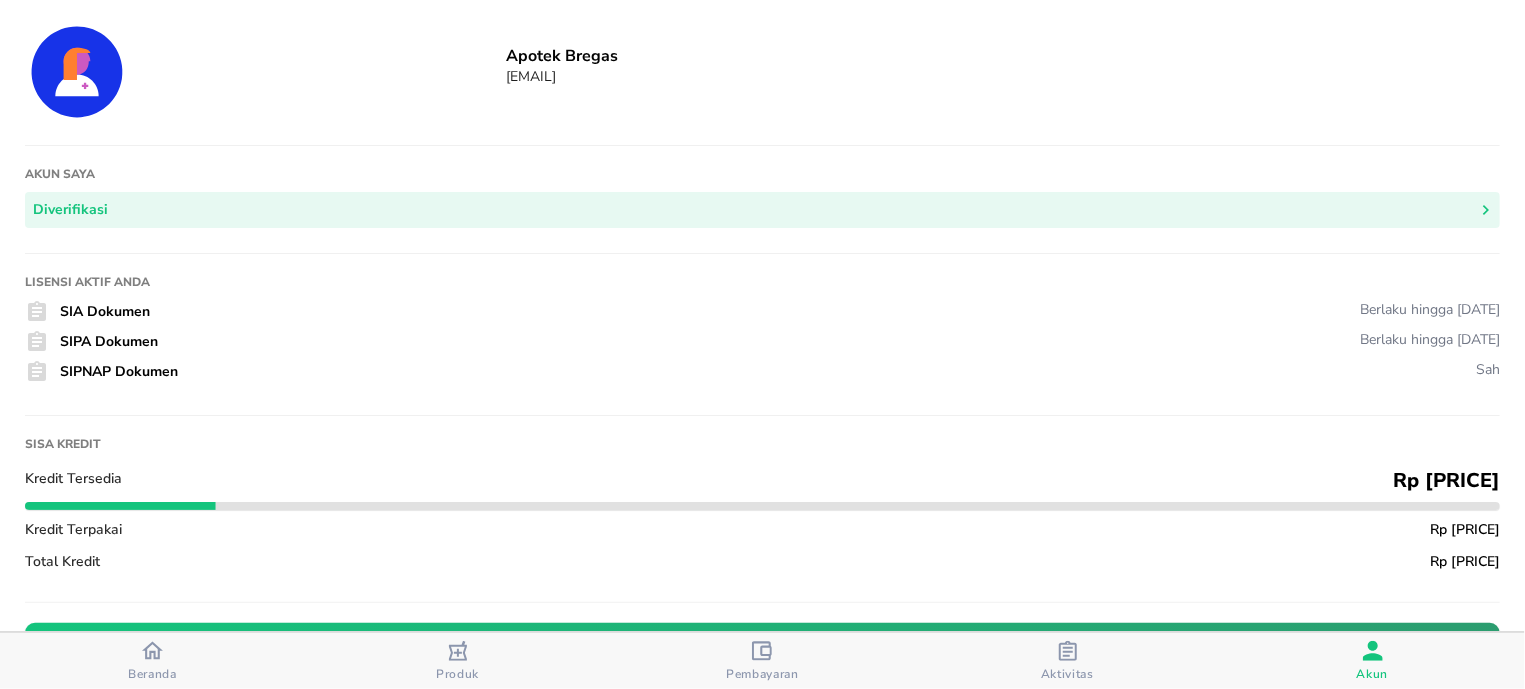 click on "Beranda" at bounding box center [152, 661] 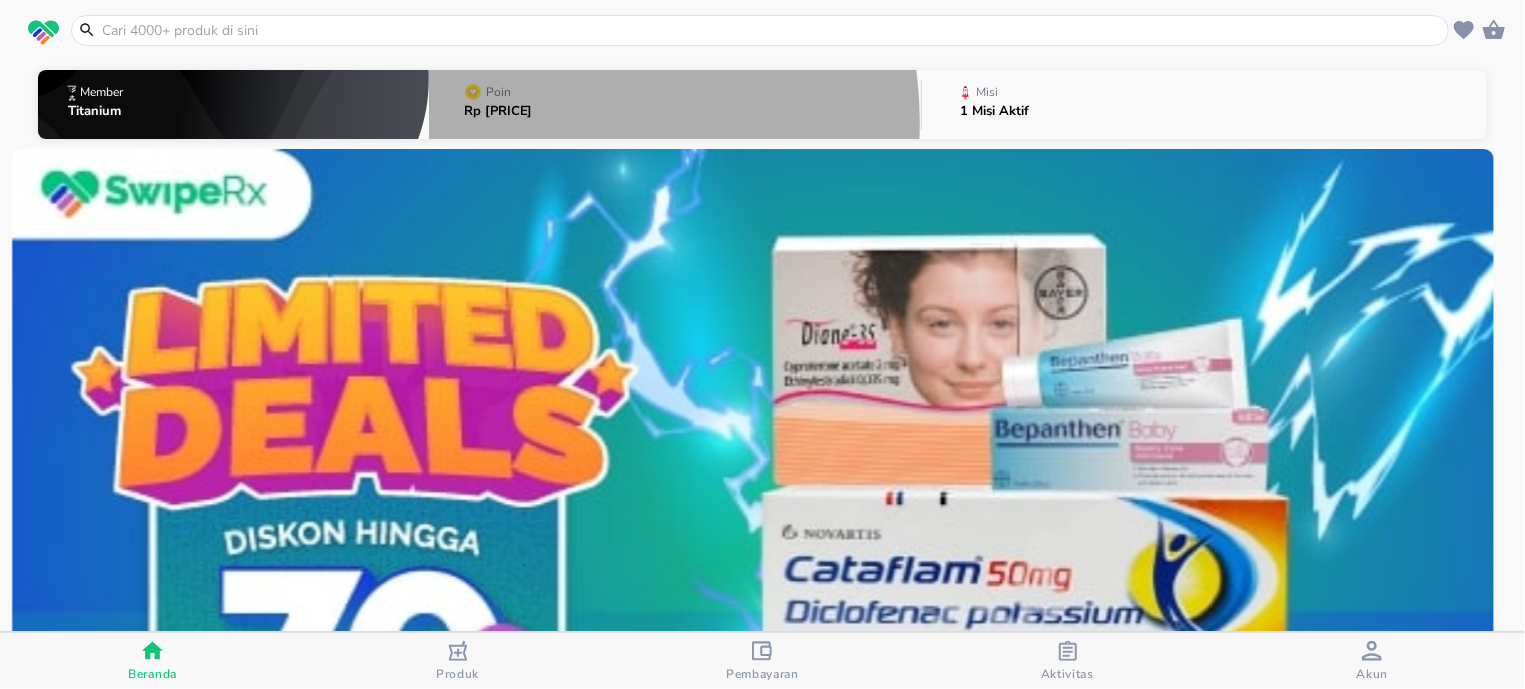 click on "Rp 9.989.599" at bounding box center [498, 117] 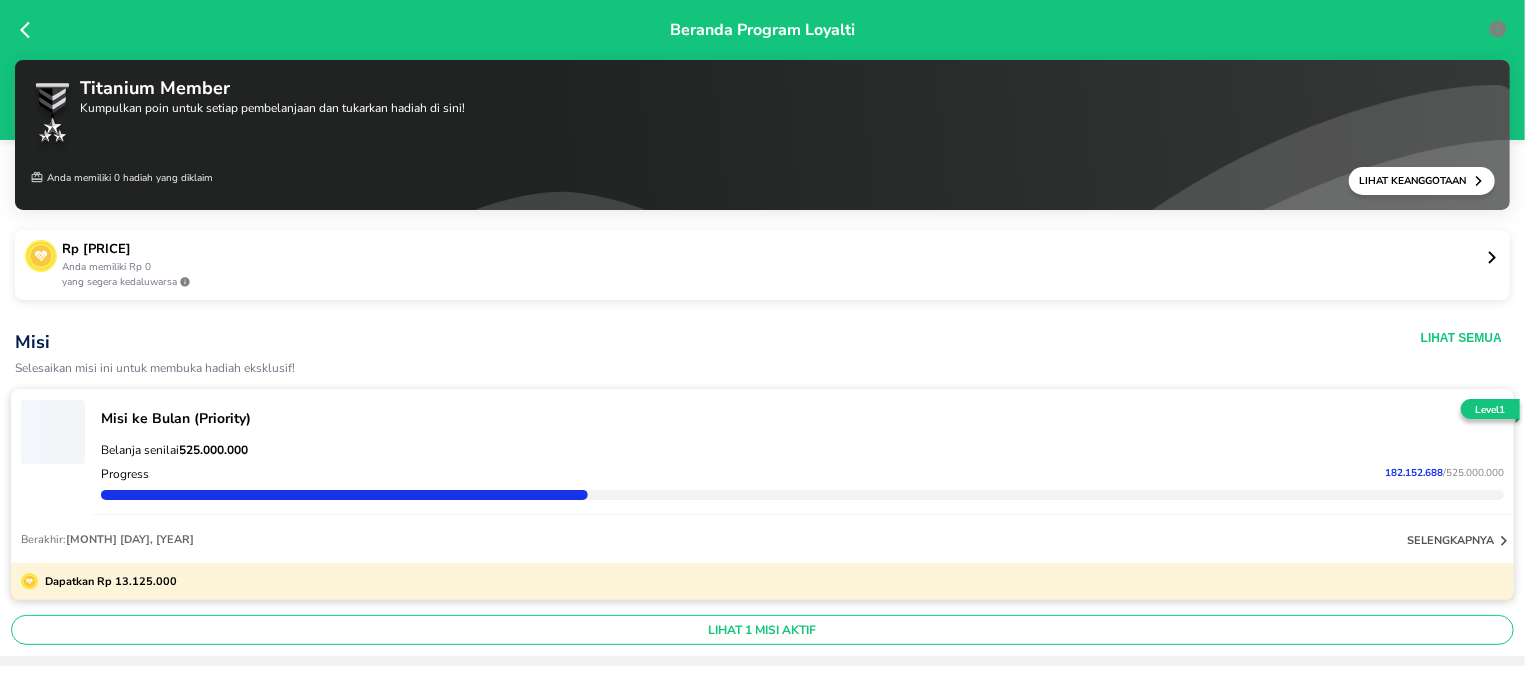 click on "Anda memiliki Rp 0" at bounding box center (773, 267) 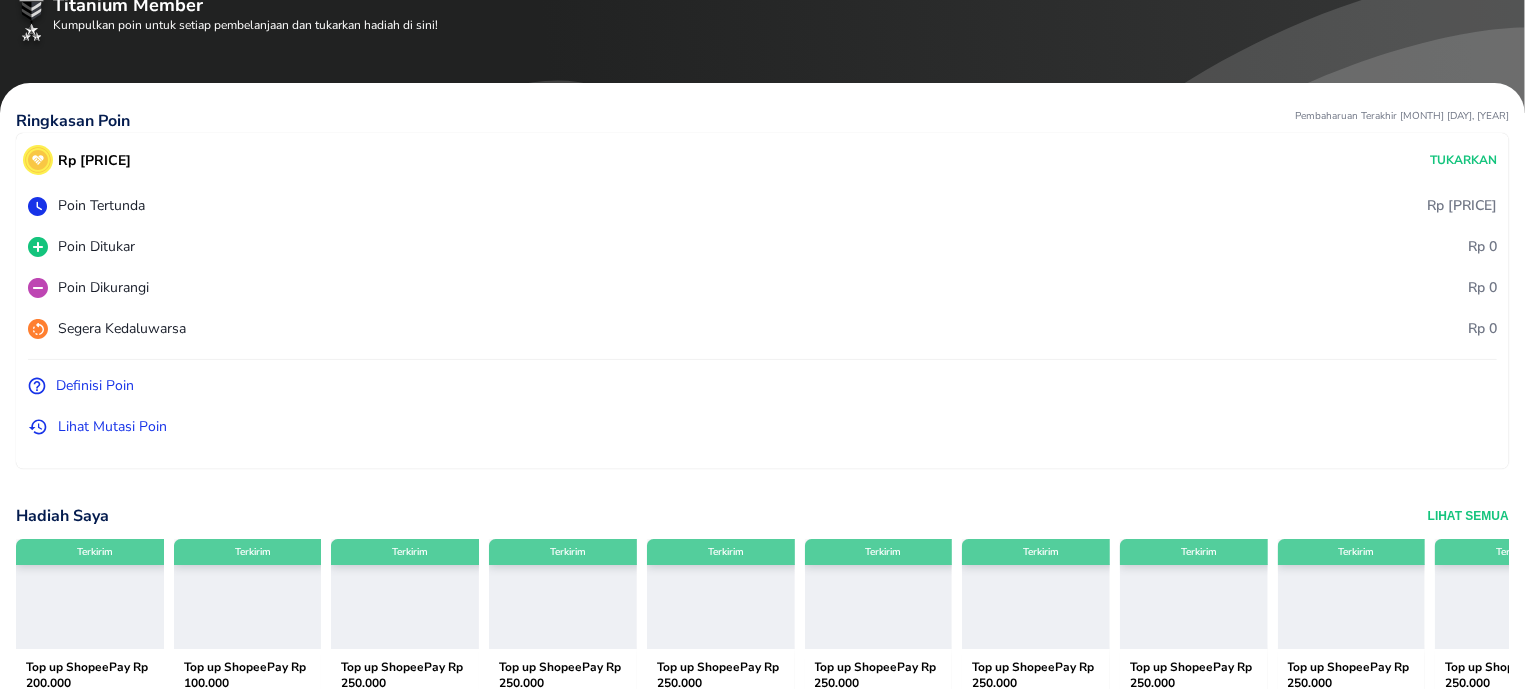 scroll, scrollTop: 0, scrollLeft: 0, axis: both 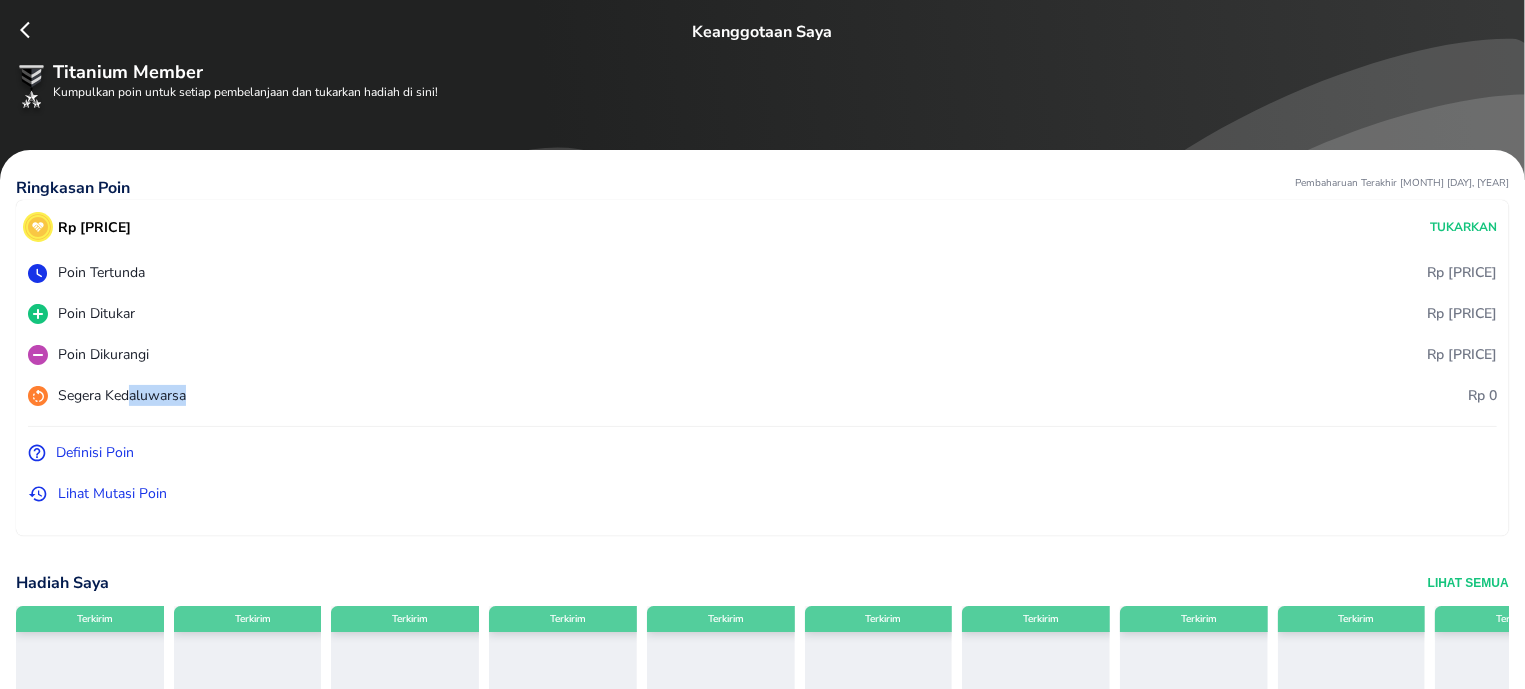 drag, startPoint x: 127, startPoint y: 395, endPoint x: 1065, endPoint y: 389, distance: 938.01917 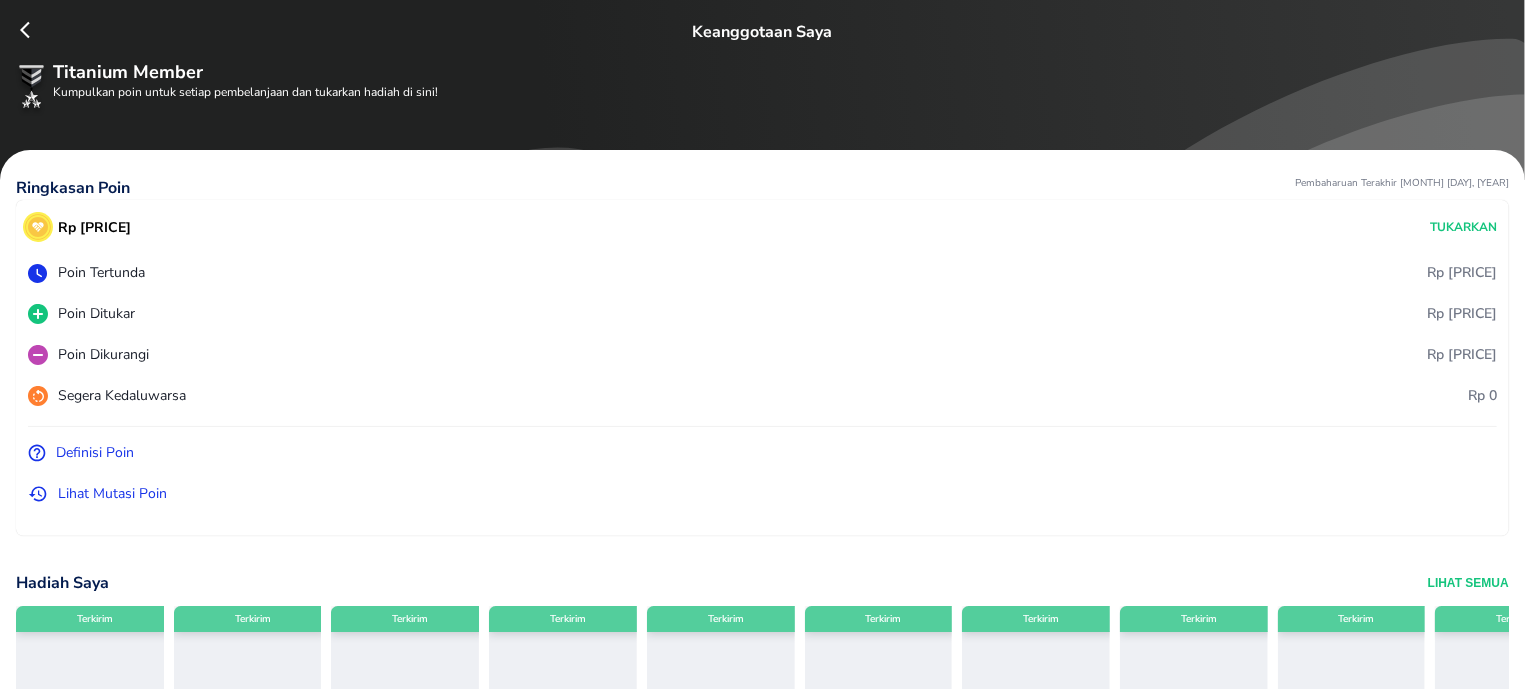 click on "Segera Kedaluwarsa Rp 0" at bounding box center [762, 395] 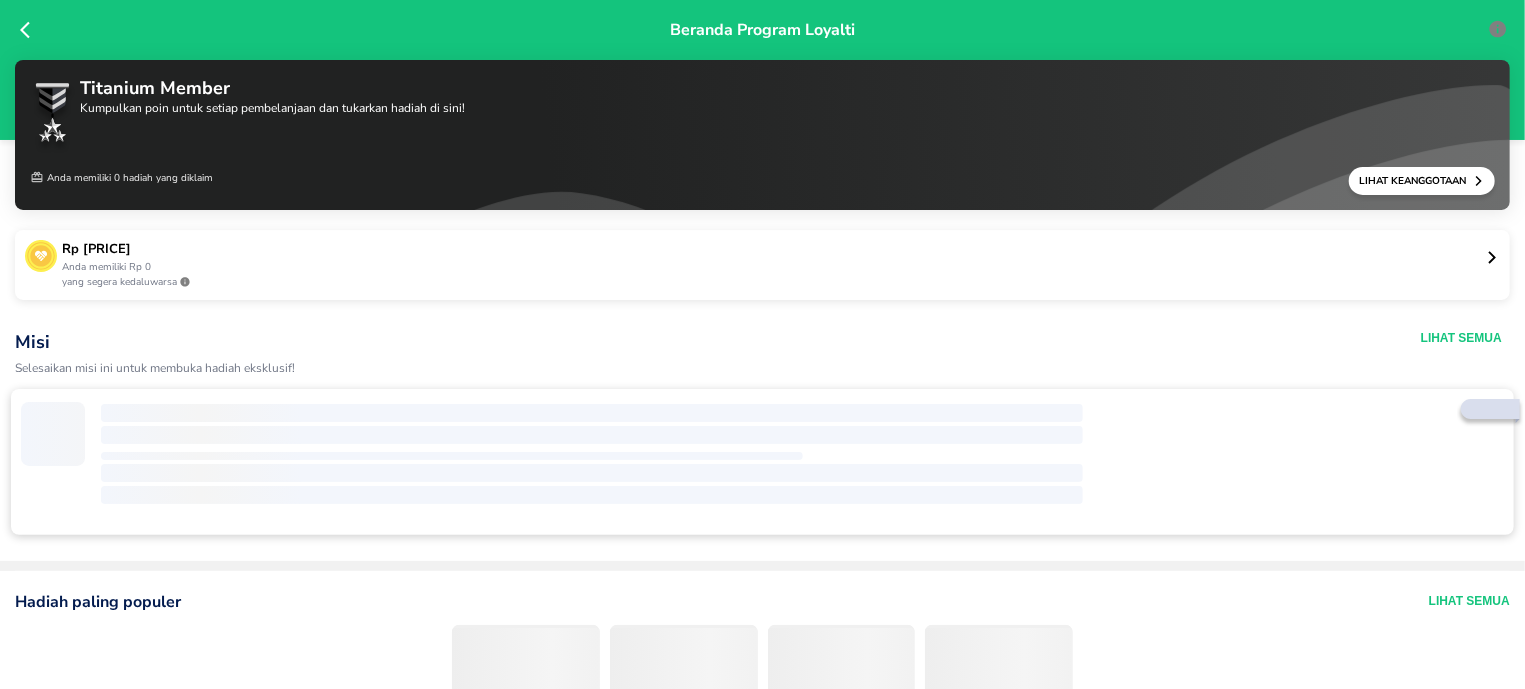 click 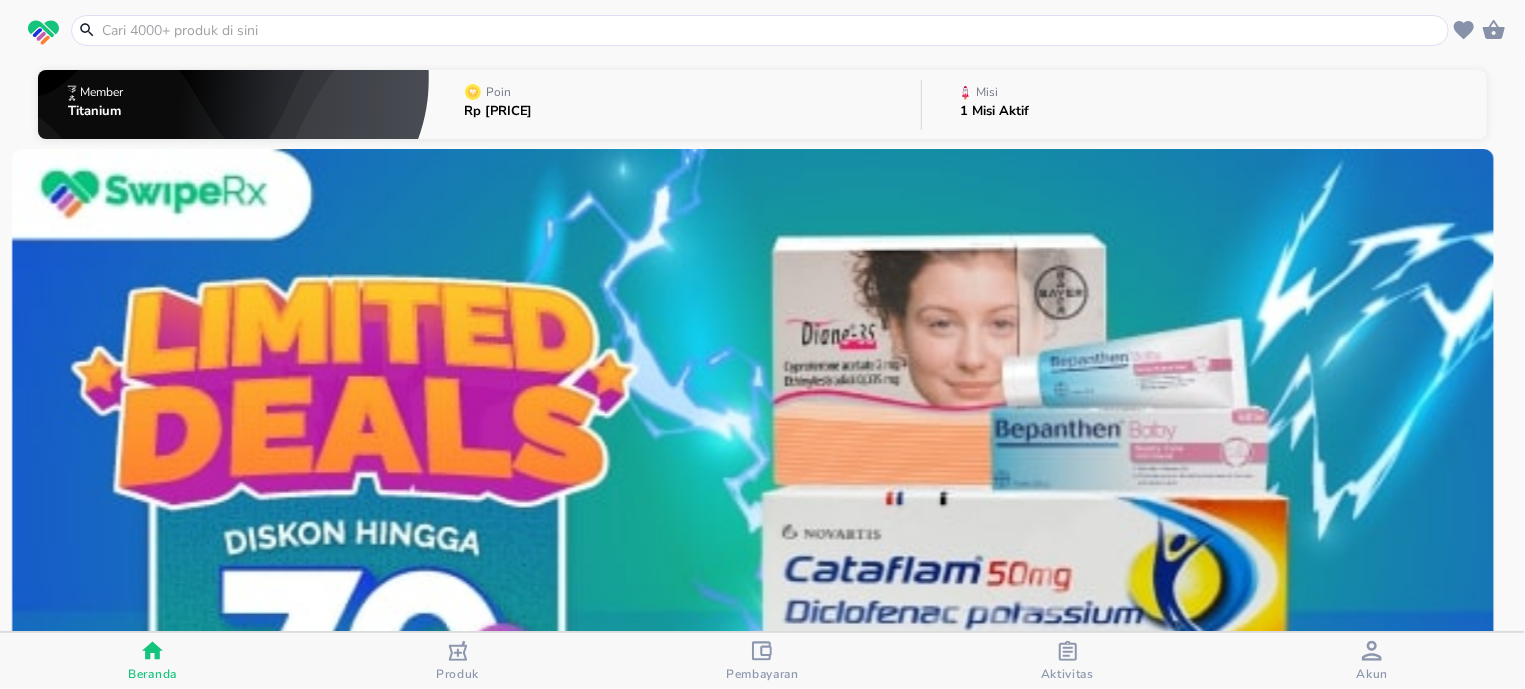 click at bounding box center (772, 30) 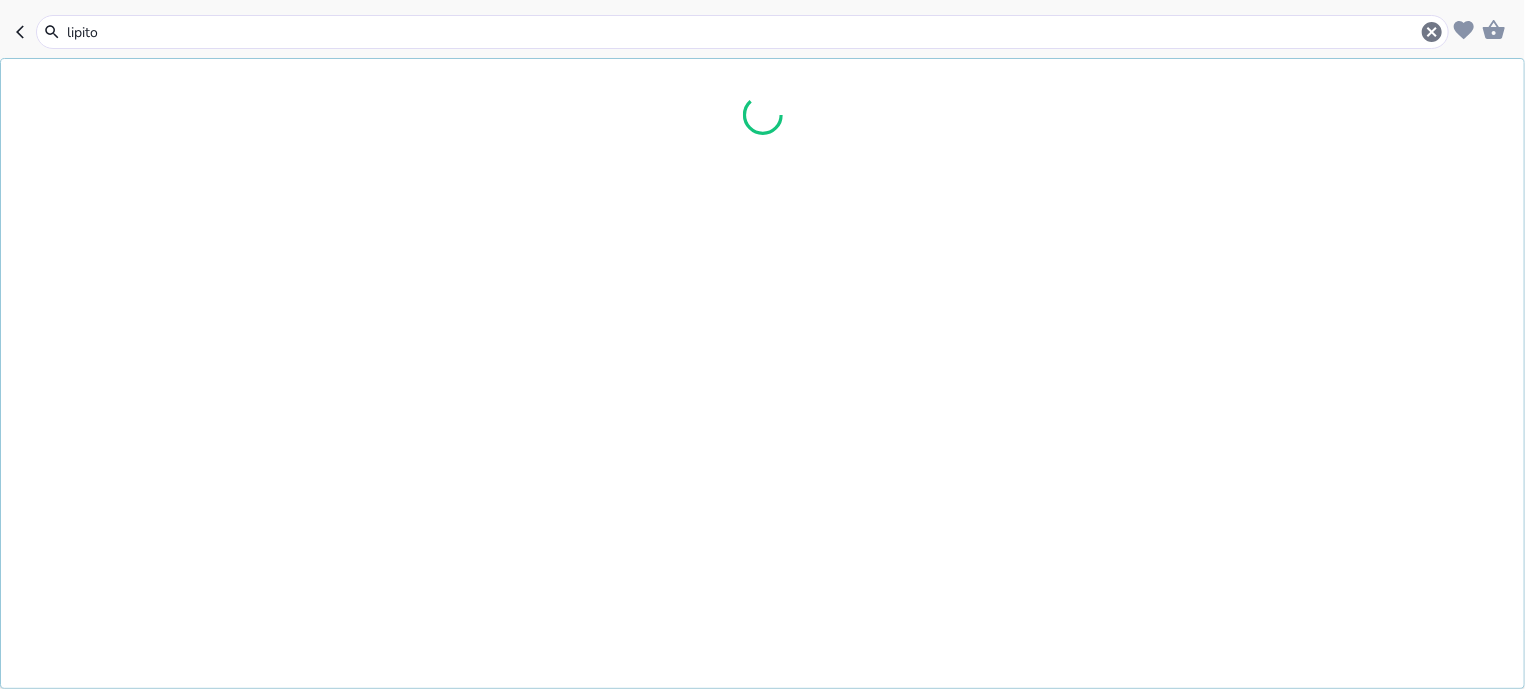 type on "lipitor" 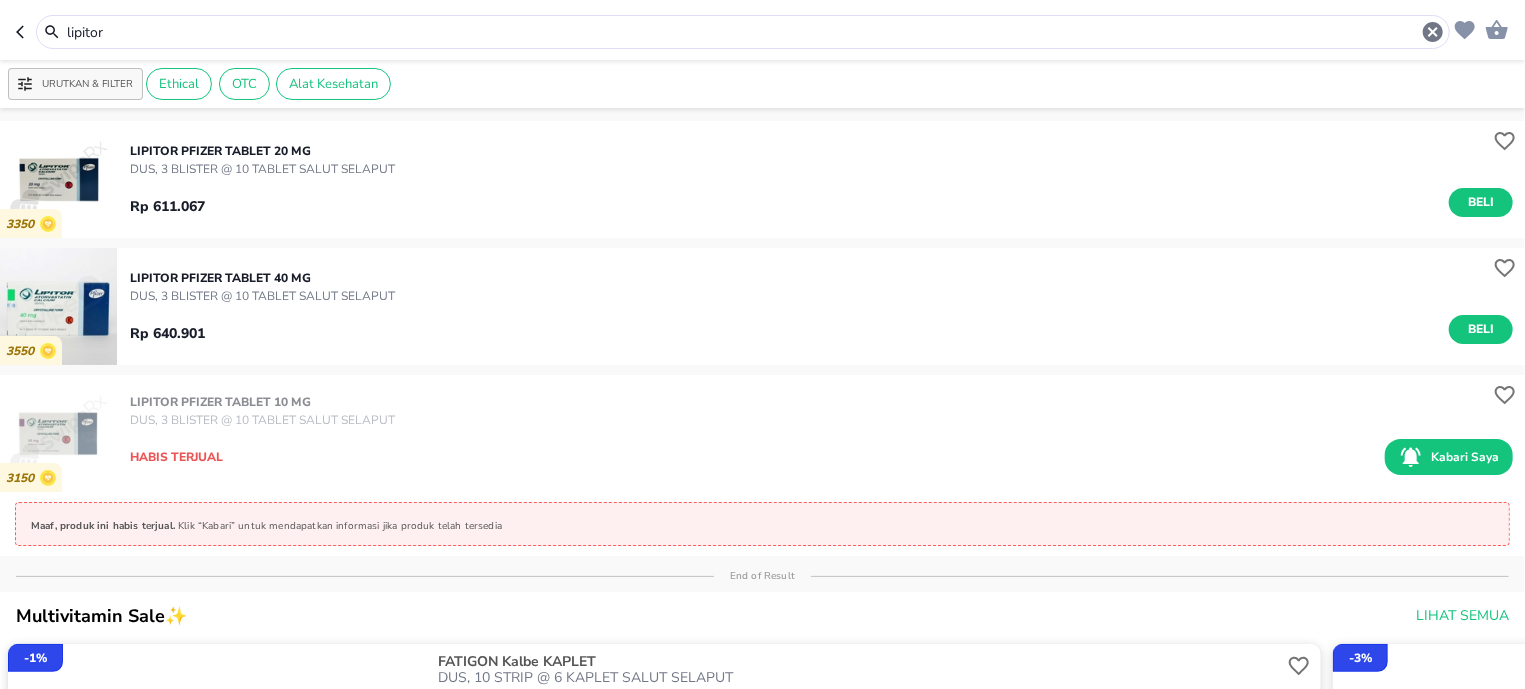 click at bounding box center (58, 179) 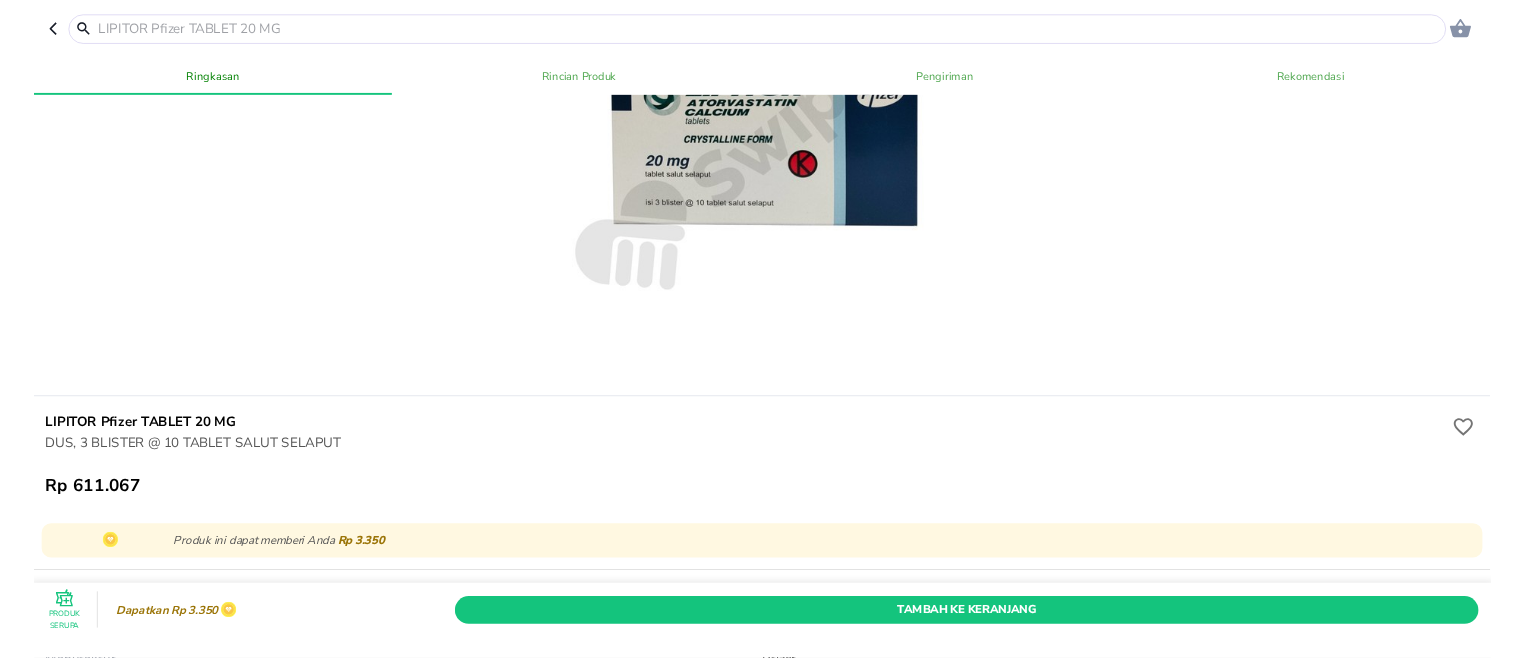 scroll, scrollTop: 0, scrollLeft: 0, axis: both 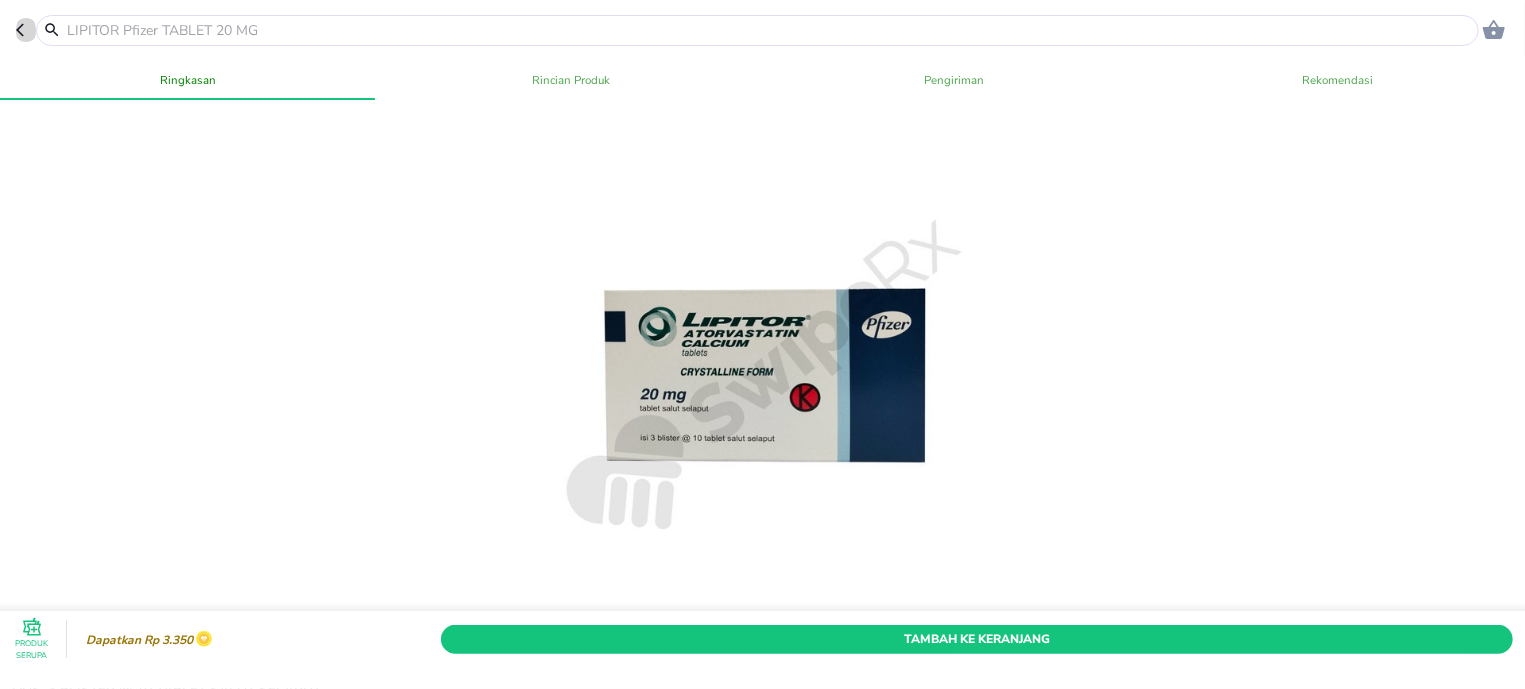 click 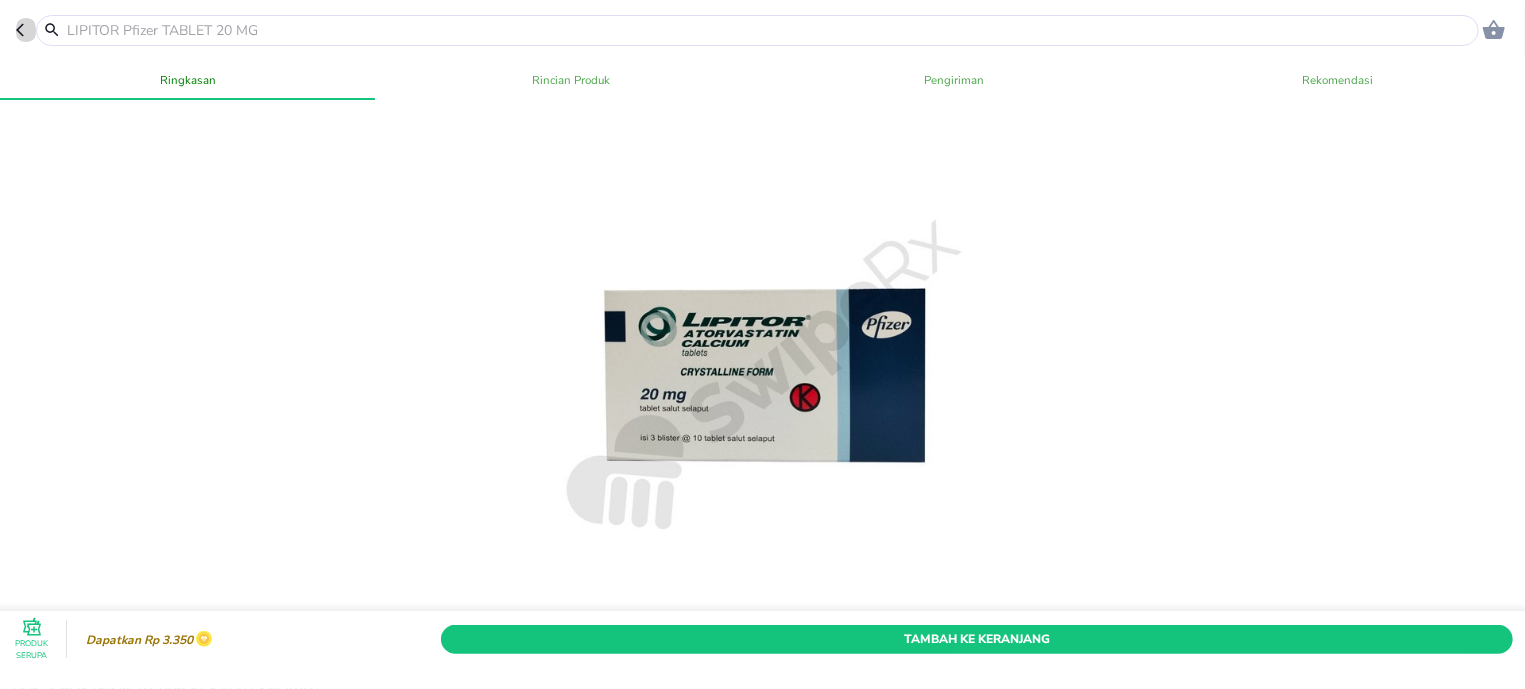 click 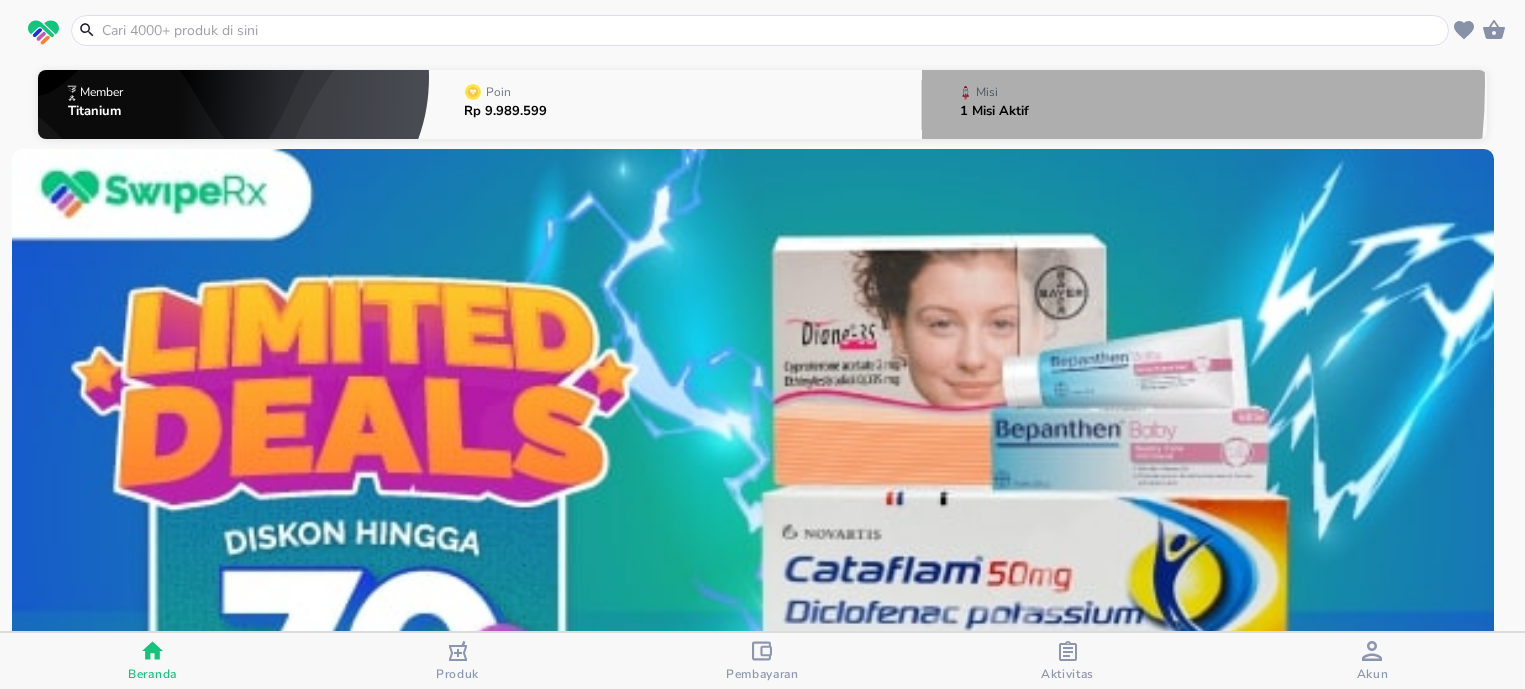click on "Misi 1   Misi Aktif" at bounding box center (994, 105) 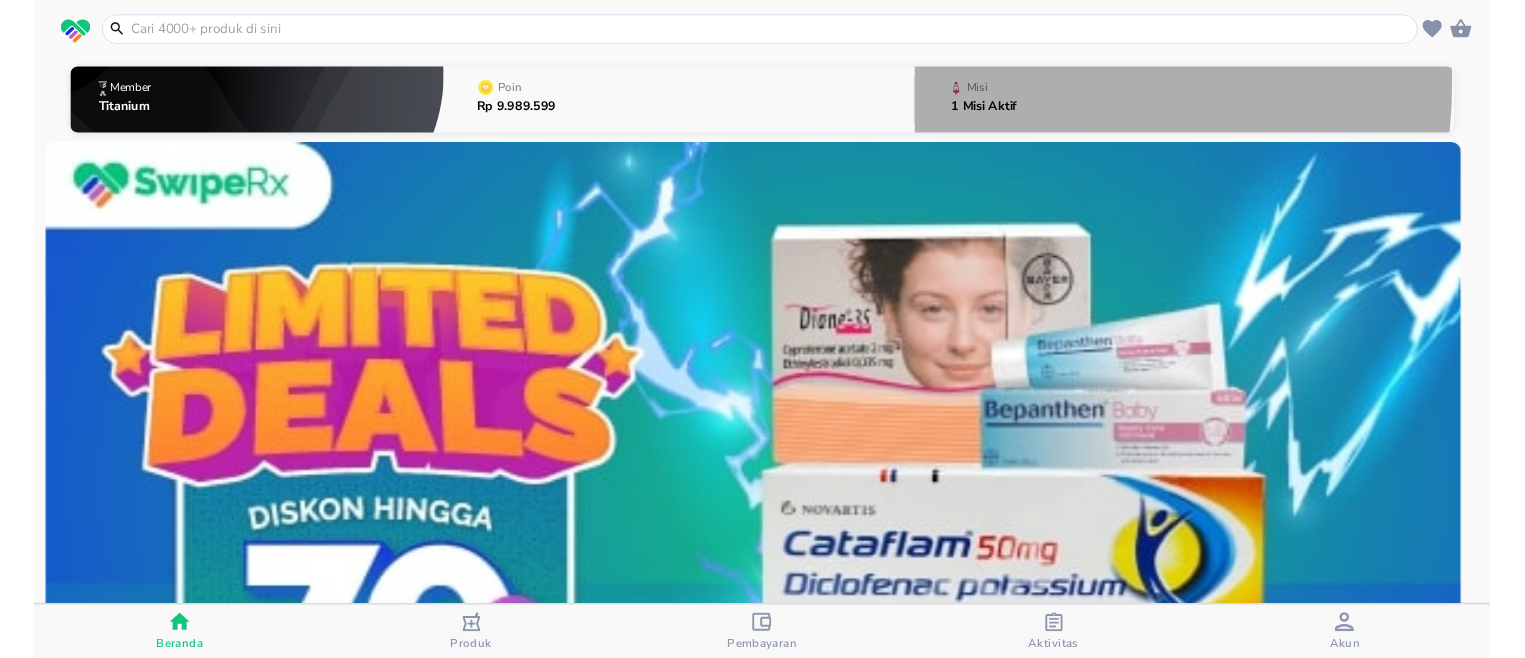 scroll, scrollTop: 0, scrollLeft: 0, axis: both 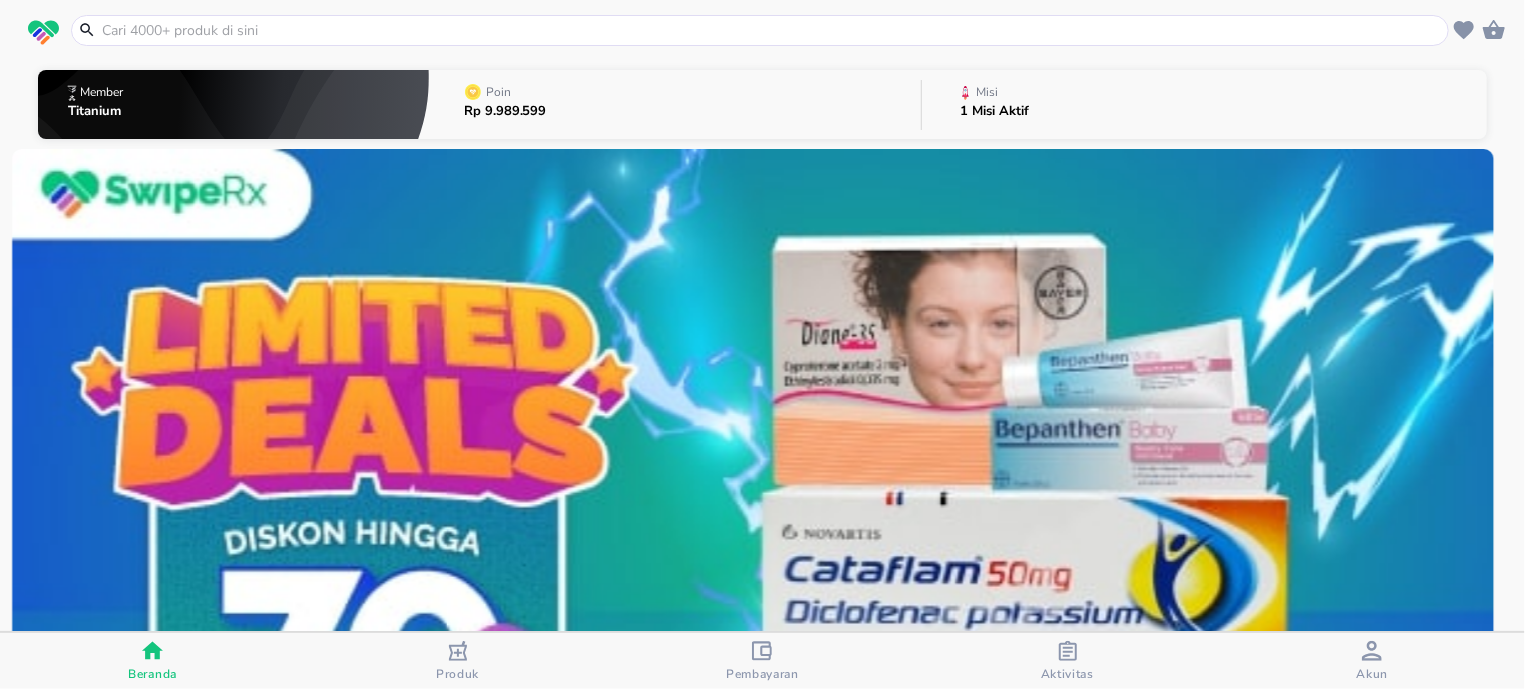 click on "Akun" at bounding box center (1373, 661) 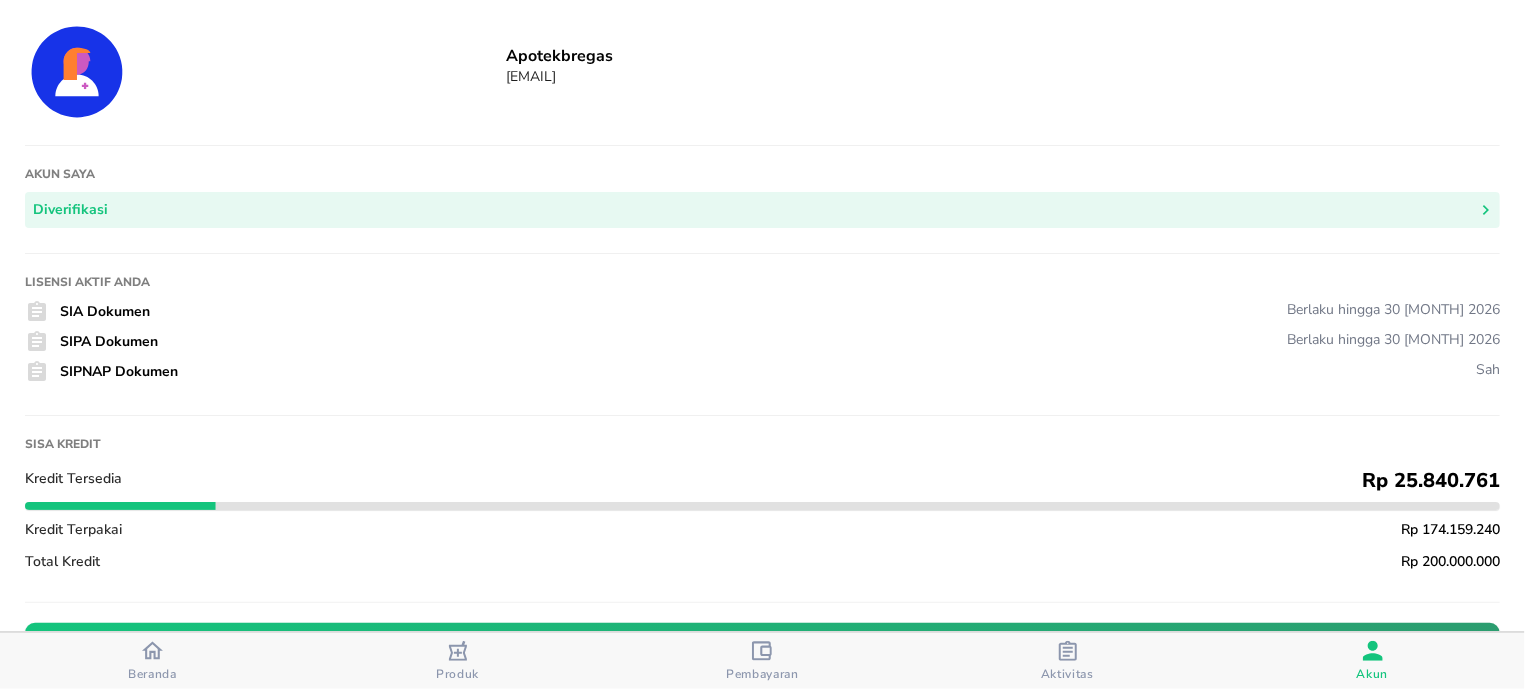 scroll, scrollTop: 82, scrollLeft: 0, axis: vertical 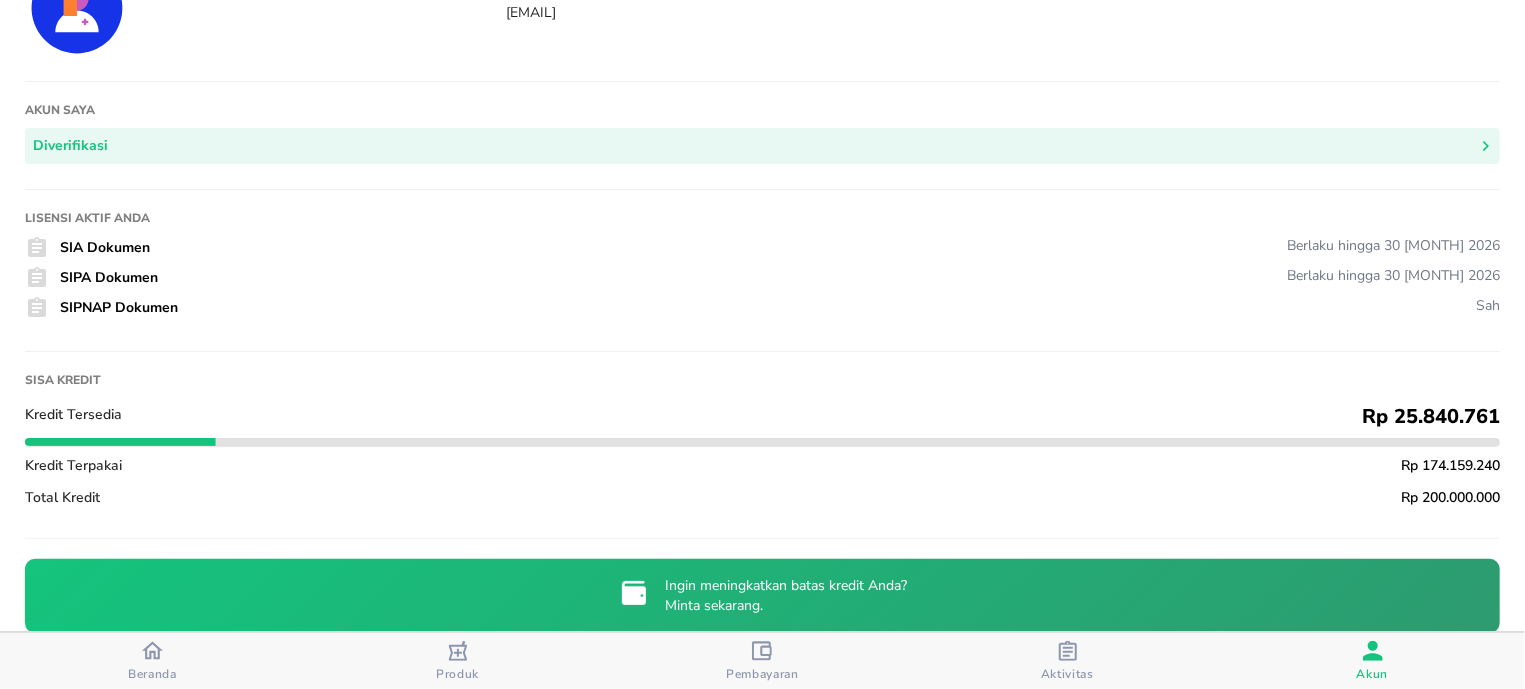 drag, startPoint x: 156, startPoint y: 626, endPoint x: 155, endPoint y: 657, distance: 31.016125 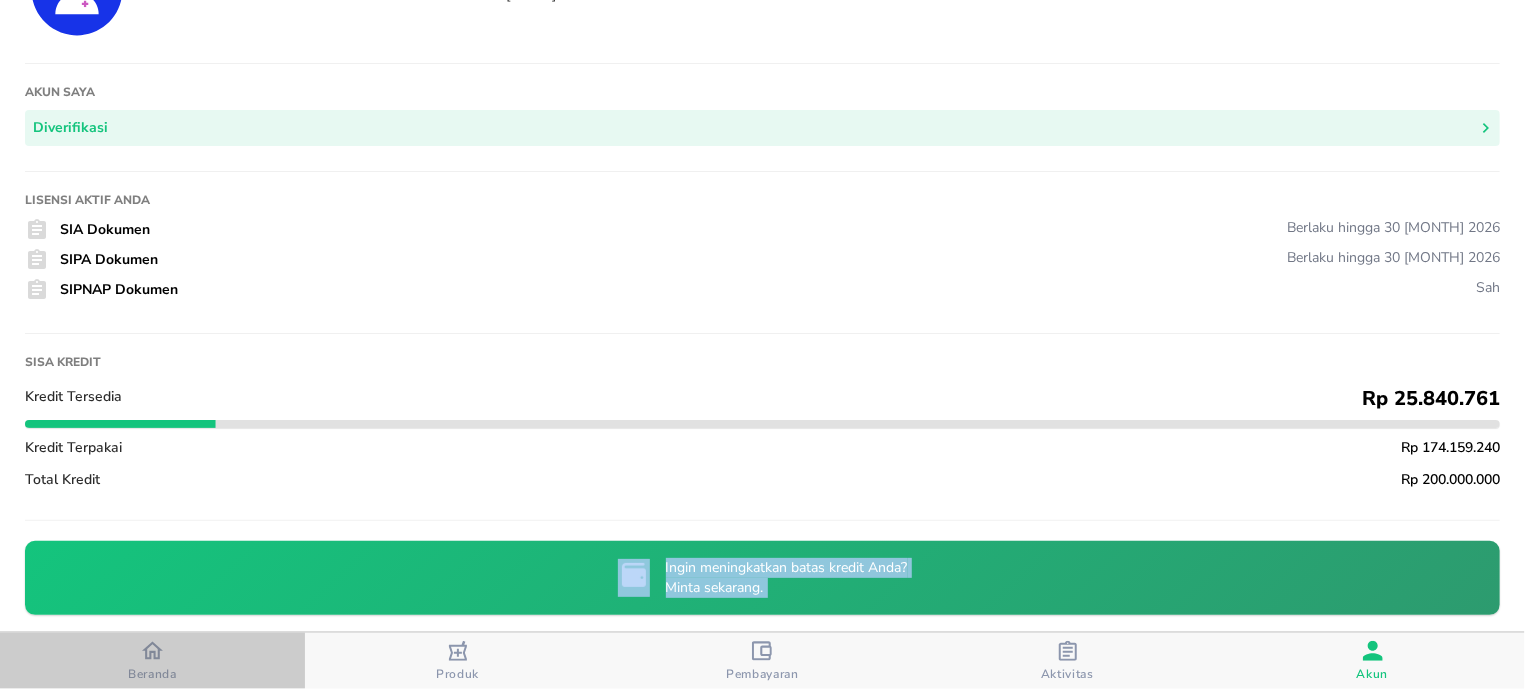 drag, startPoint x: 155, startPoint y: 657, endPoint x: 186, endPoint y: 645, distance: 33.24154 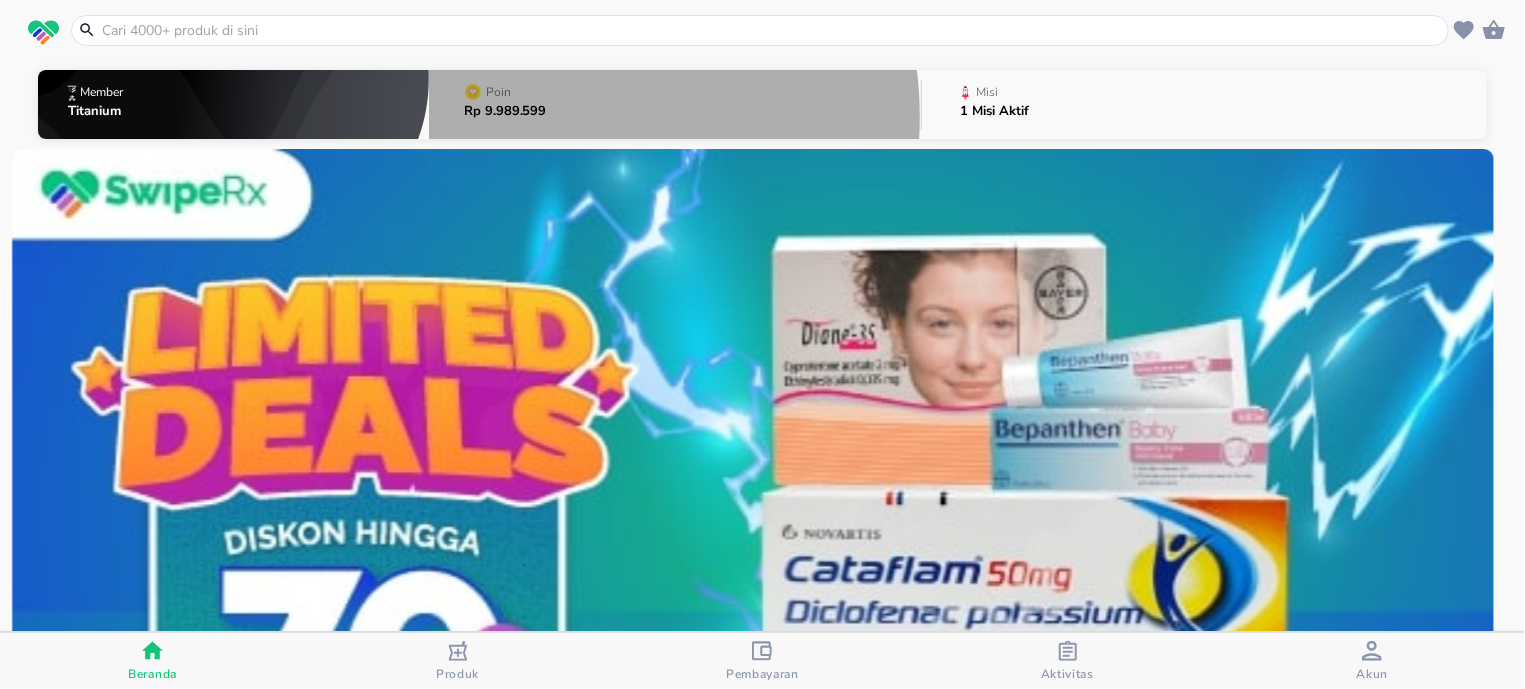 click on "Rp 9.989.599" at bounding box center (505, 111) 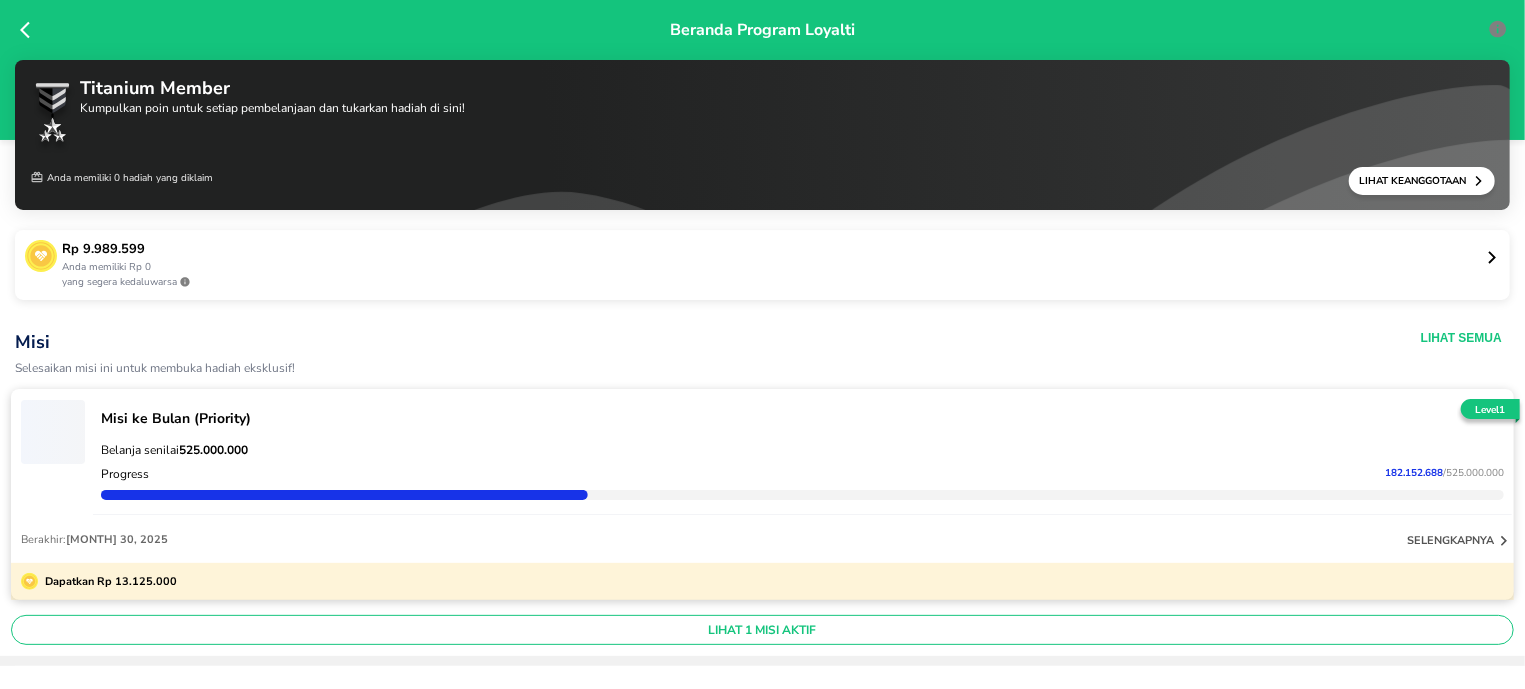 click on "Rp 9.989.599" at bounding box center (773, 250) 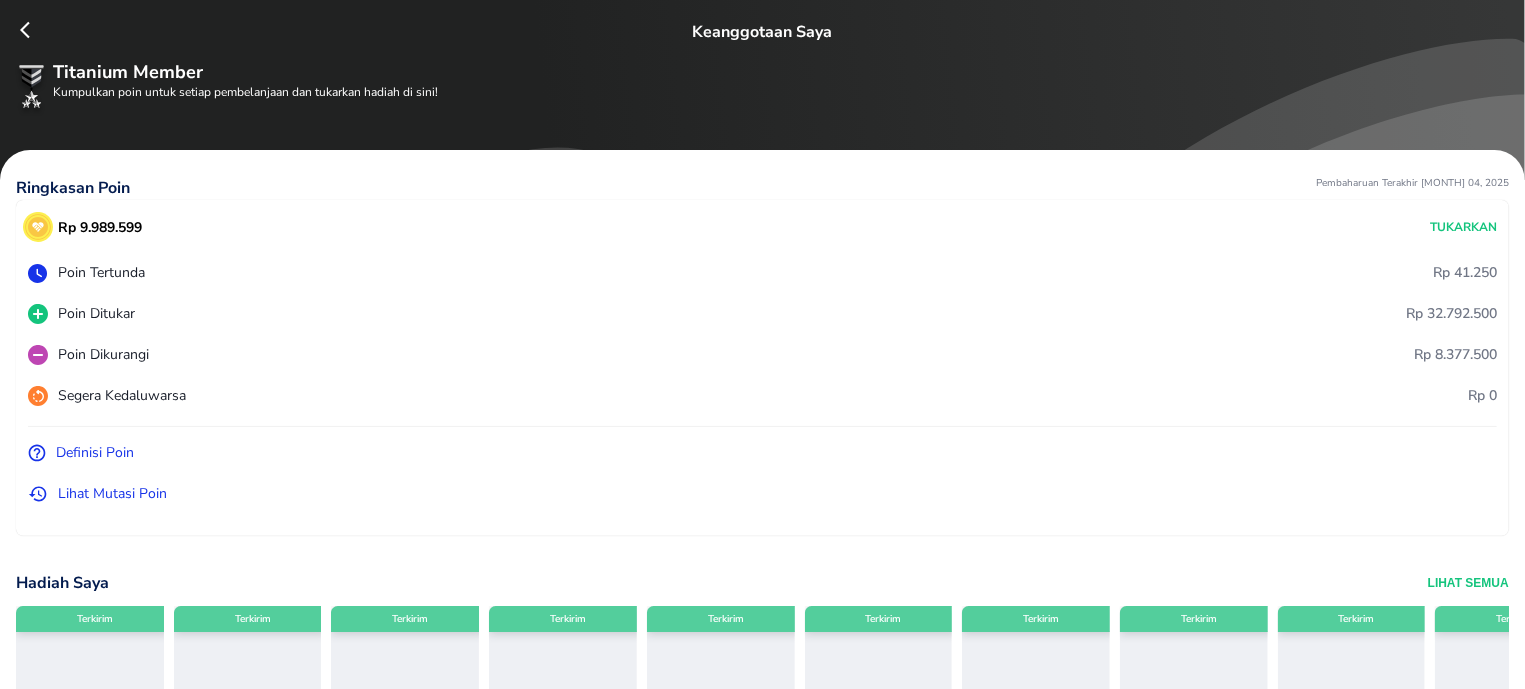 click on "Rp 9.989.599 Tukarkan Poin Tertunda Rp 41.250 Poin Ditukar Rp 32.792.500 Poin Dikurangi Rp 8.377.500 Segera Kedaluwarsa Rp 0 Definisi Poin Lihat Mutasi Poin" at bounding box center [762, 368] 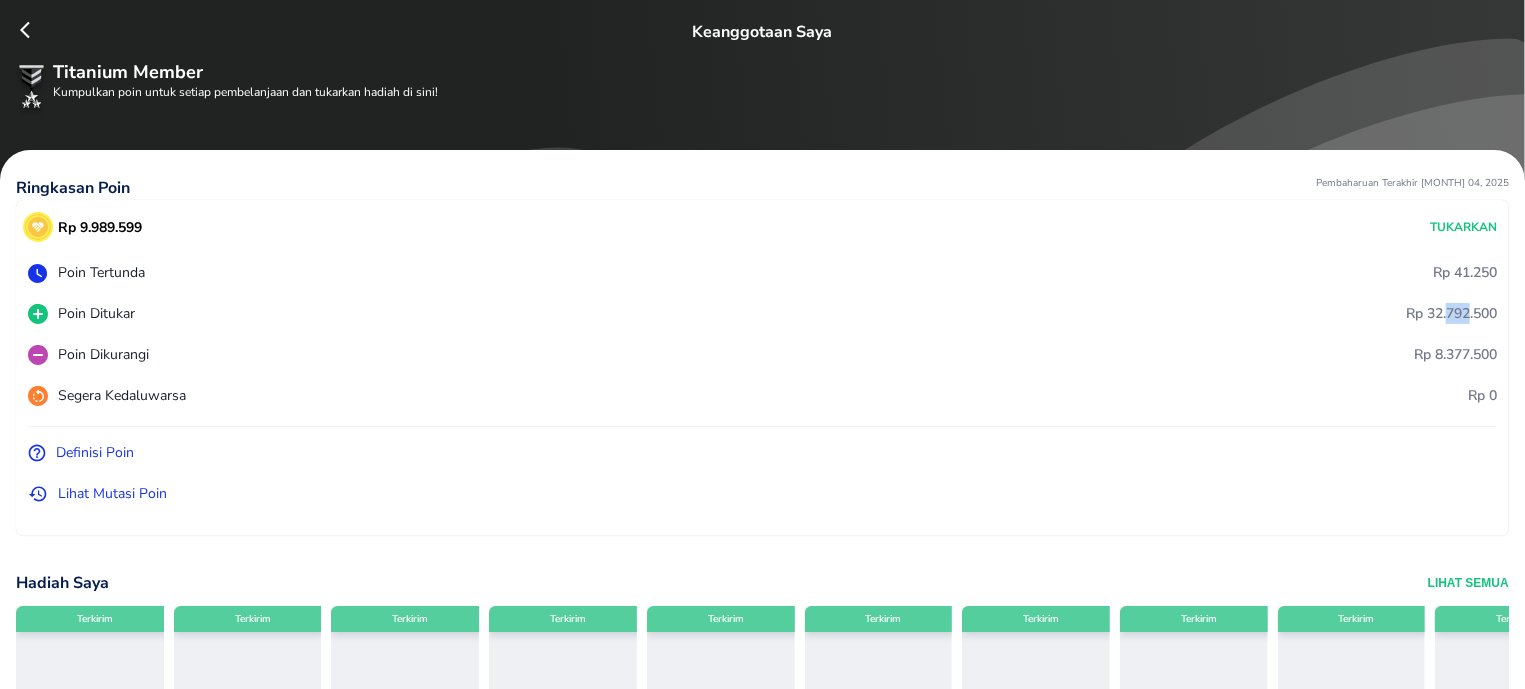 click on "Rp 9.989.599 Tukarkan Poin Tertunda Rp 41.250 Poin Ditukar Rp 32.792.500 Poin Dikurangi Rp 8.377.500 Segera Kedaluwarsa Rp 0 Definisi Poin Lihat Mutasi Poin" at bounding box center [762, 368] 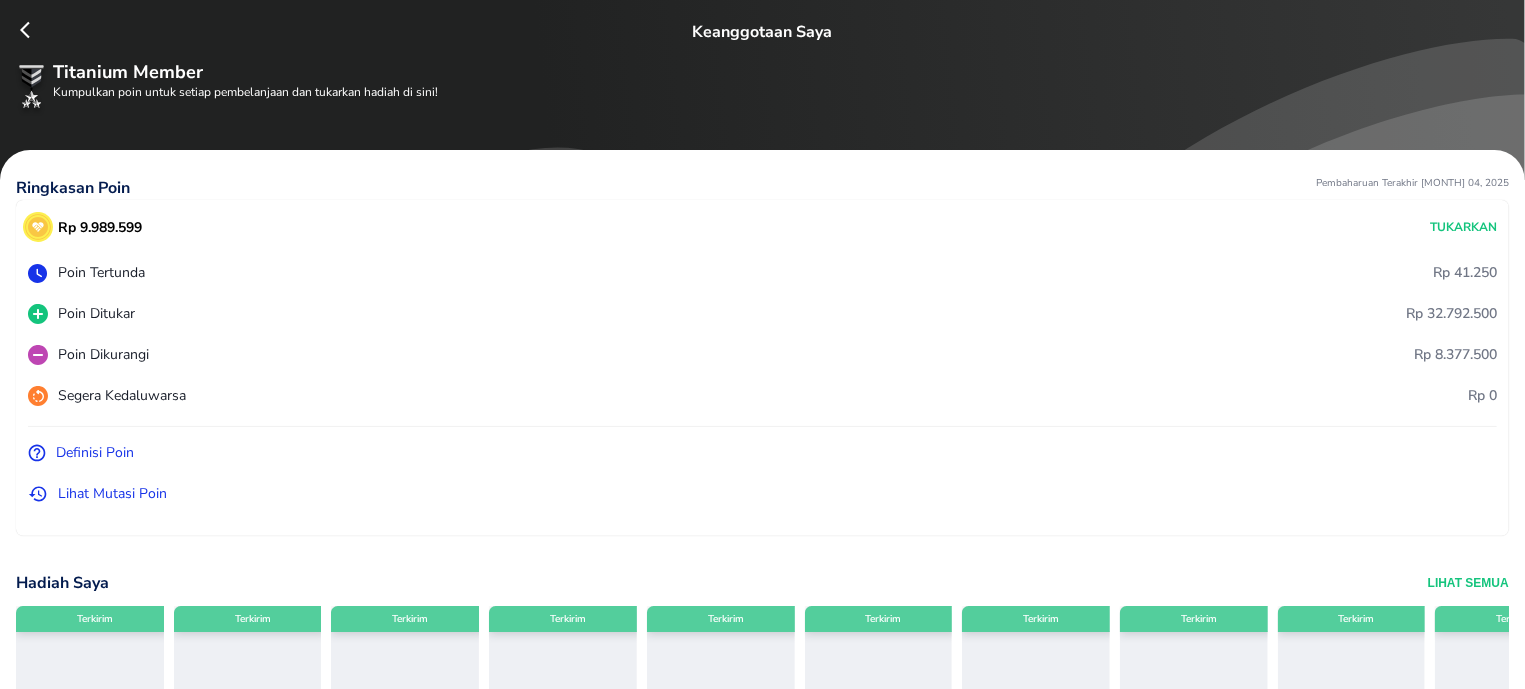 click on "Rp 9.989.599 Tukarkan Poin Tertunda Rp 41.250 Poin Ditukar Rp 32.792.500 Poin Dikurangi Rp 8.377.500 Segera Kedaluwarsa Rp 0 Definisi Poin Lihat Mutasi Poin" at bounding box center (762, 368) 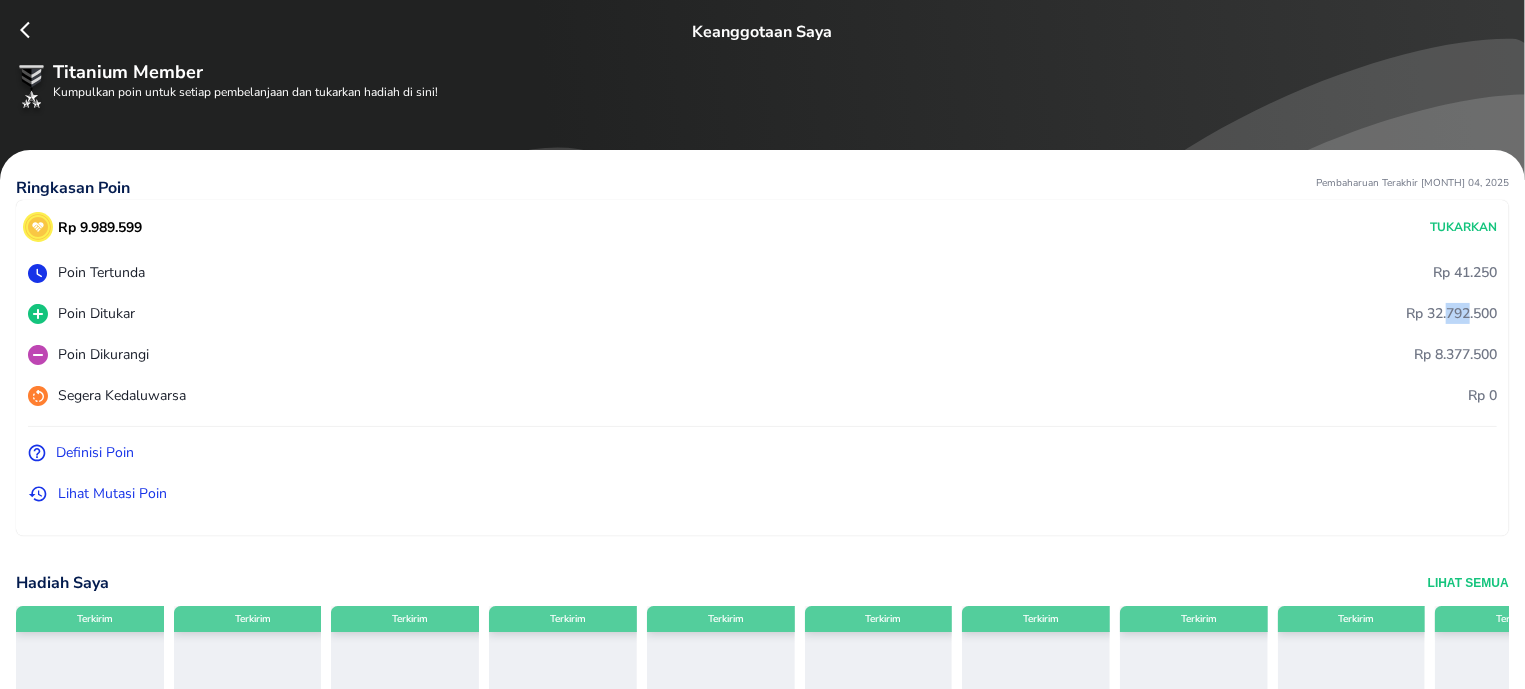 click on "Rp 9.989.599 Tukarkan Poin Tertunda Rp 41.250 Poin Ditukar Rp 32.792.500 Poin Dikurangi Rp 8.377.500 Segera Kedaluwarsa Rp 0 Definisi Poin Lihat Mutasi Poin" at bounding box center [762, 368] 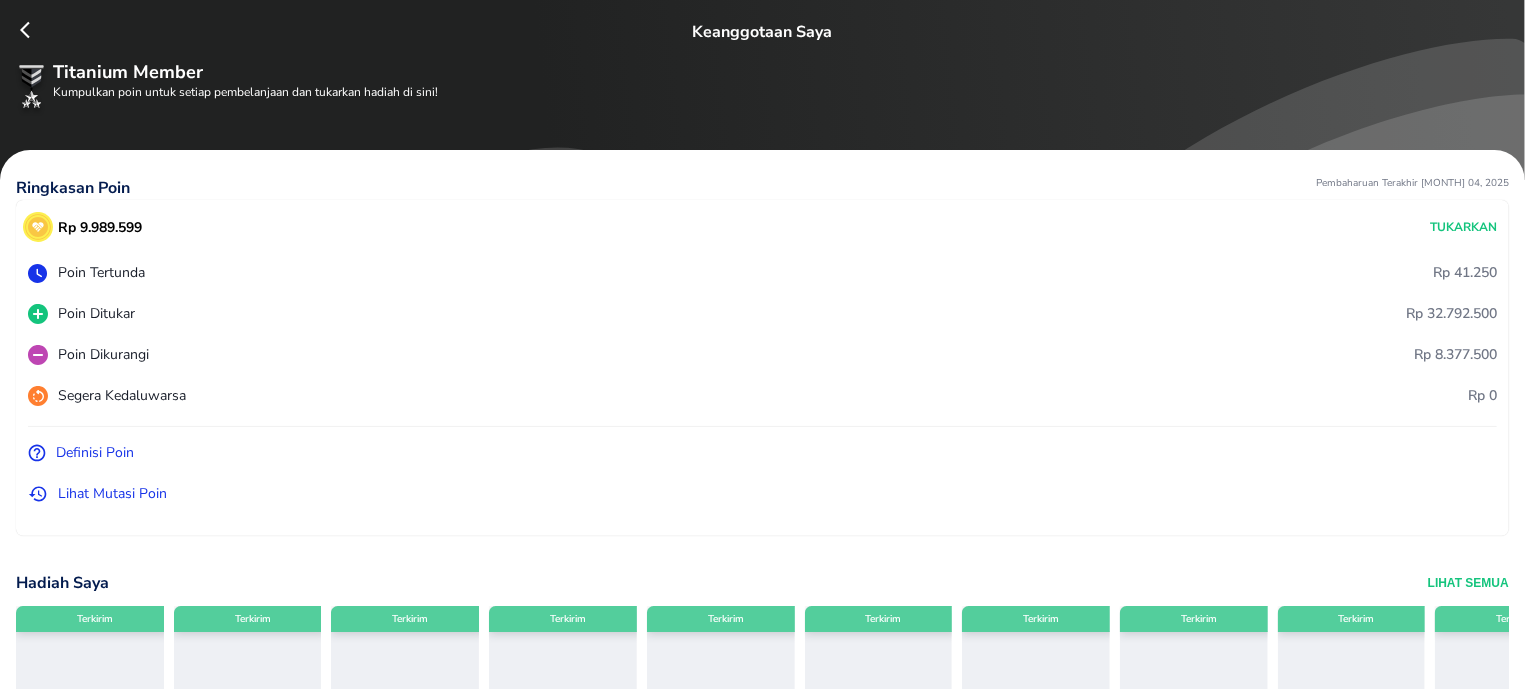 click on "Rp 9.989.599 Tukarkan Poin Tertunda Rp 41.250 Poin Ditukar Rp 32.792.500 Poin Dikurangi Rp 8.377.500 Segera Kedaluwarsa Rp 0 Definisi Poin Lihat Mutasi Poin" at bounding box center [762, 368] 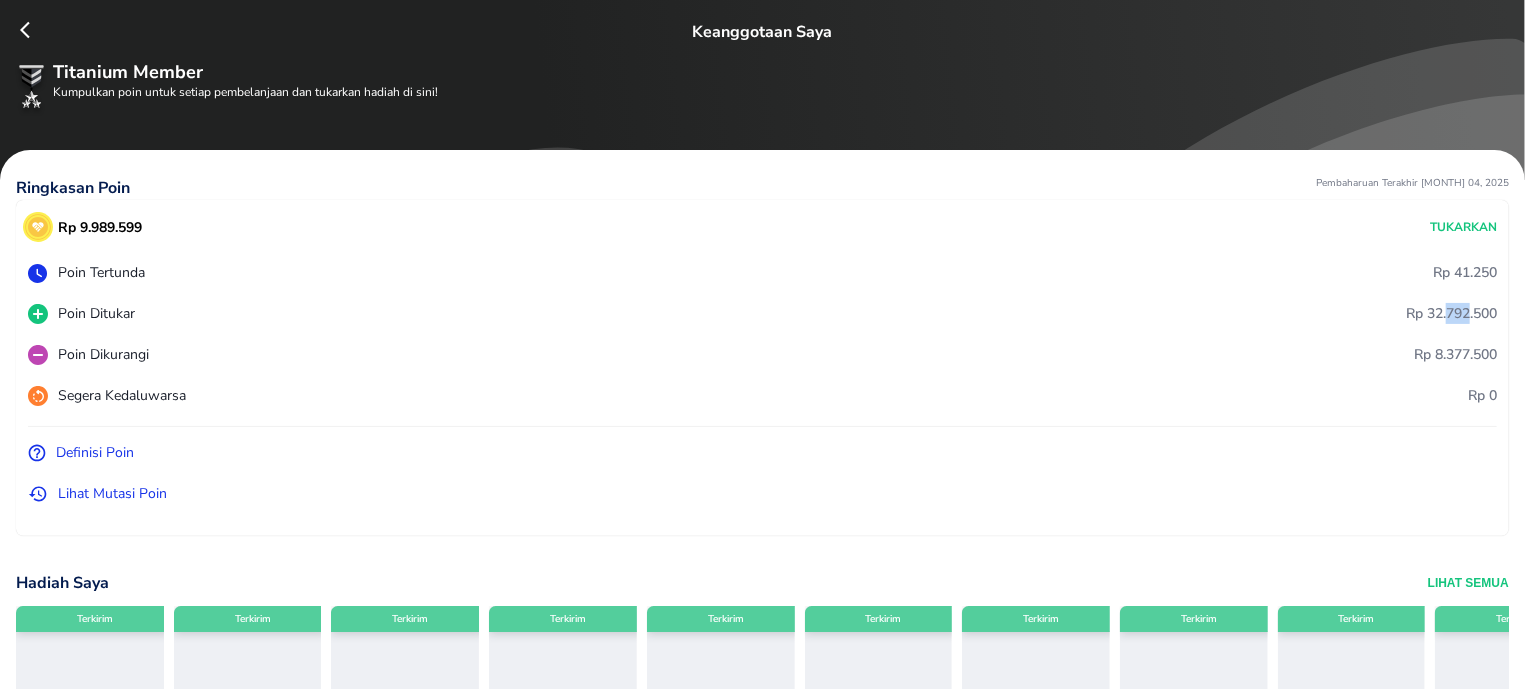 click on "Rp 9.989.599 Tukarkan Poin Tertunda Rp 41.250 Poin Ditukar Rp 32.792.500 Poin Dikurangi Rp 8.377.500 Segera Kedaluwarsa Rp 0 Definisi Poin Lihat Mutasi Poin" at bounding box center [762, 368] 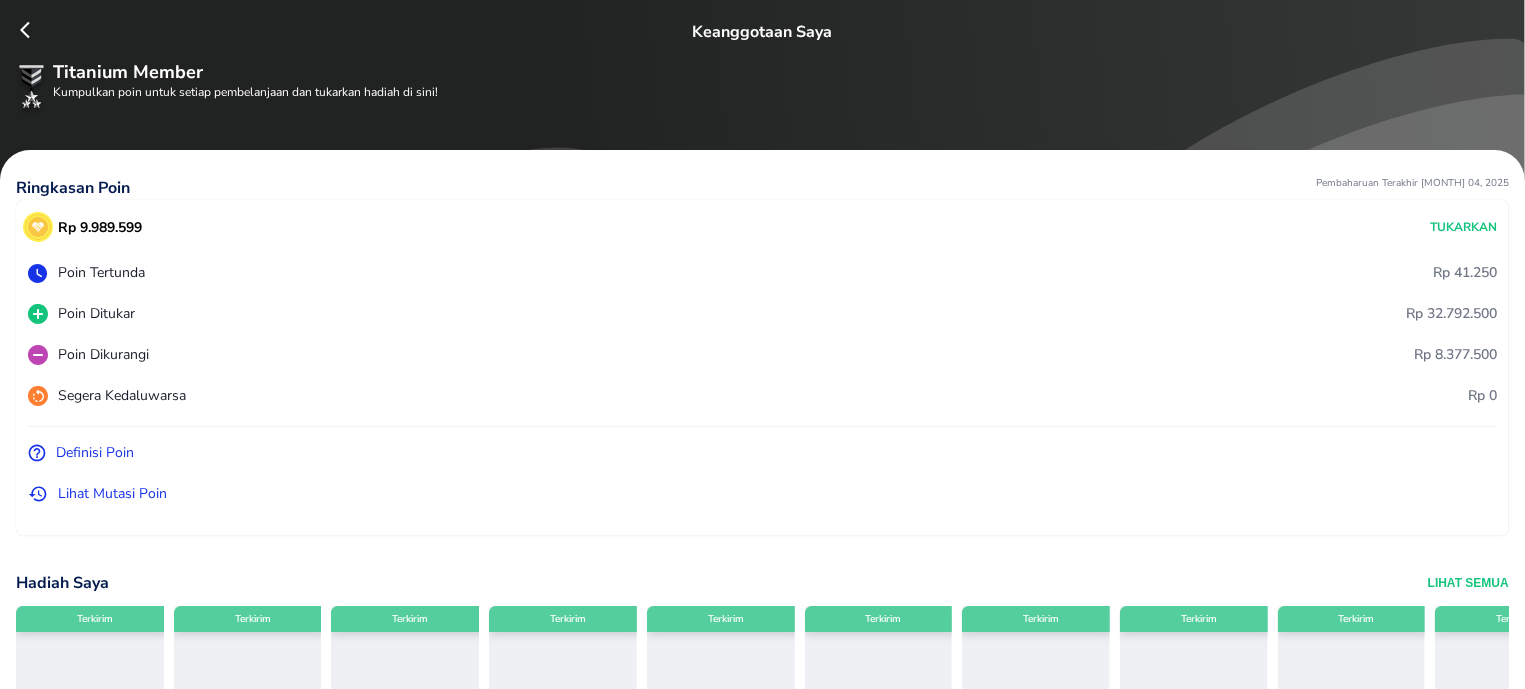 click on "Rp 9.989.599 Tukarkan Poin Tertunda Rp 41.250 Poin Ditukar Rp 32.792.500 Poin Dikurangi Rp 8.377.500 Segera Kedaluwarsa Rp 0 Definisi Poin Lihat Mutasi Poin" at bounding box center [762, 368] 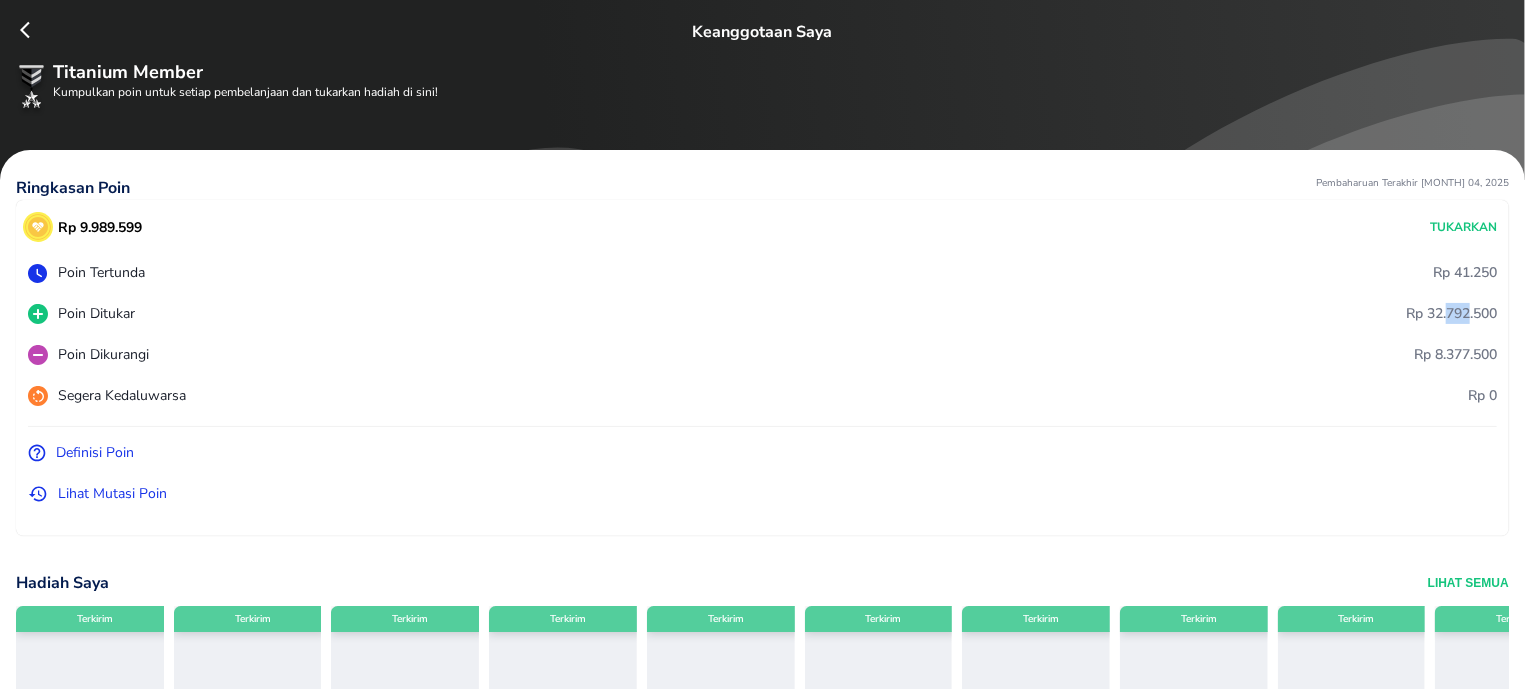 click on "Rp 9.989.599 Tukarkan Poin Tertunda Rp 41.250 Poin Ditukar Rp 32.792.500 Poin Dikurangi Rp 8.377.500 Segera Kedaluwarsa Rp 0 Definisi Poin Lihat Mutasi Poin" at bounding box center [762, 368] 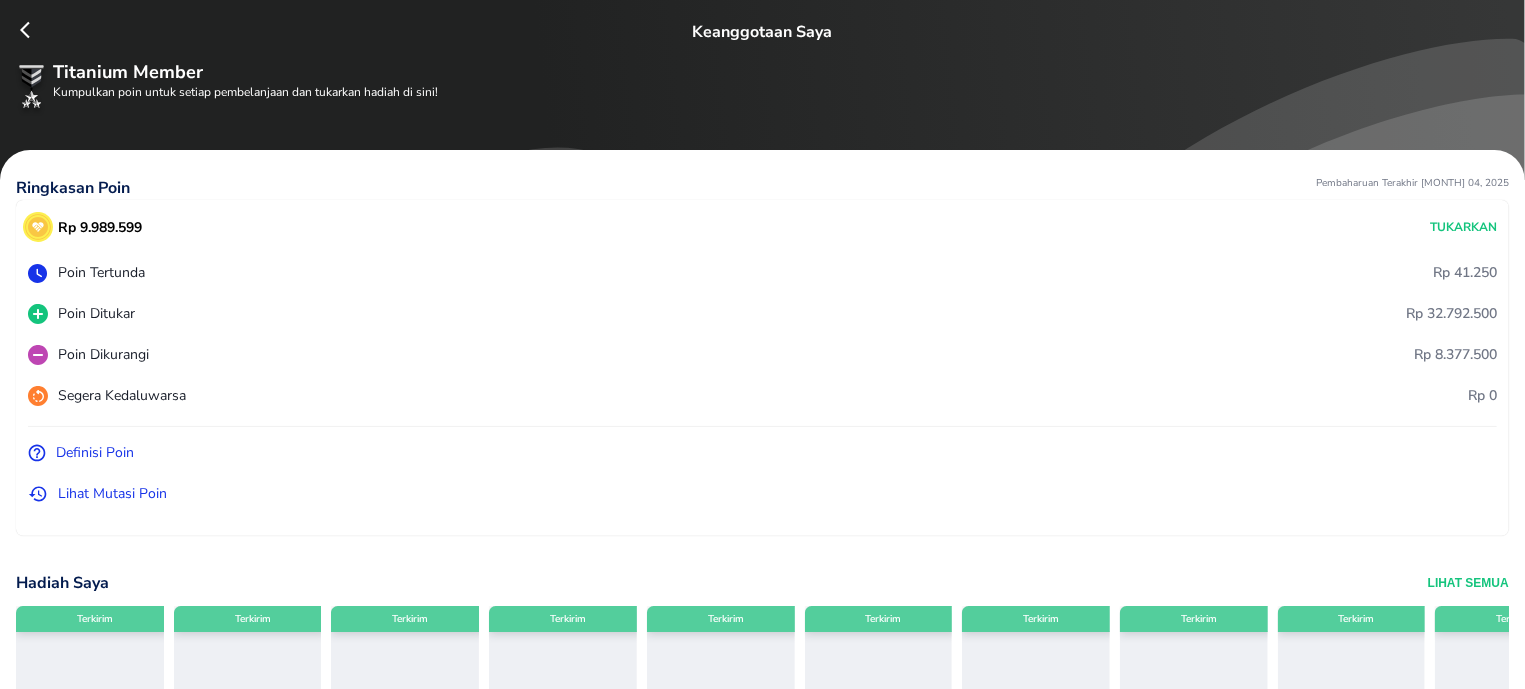 click on "Rp 9.989.599 Tukarkan Poin Tertunda Rp 41.250 Poin Ditukar Rp 32.792.500 Poin Dikurangi Rp 8.377.500 Segera Kedaluwarsa Rp 0 Definisi Poin Lihat Mutasi Poin" at bounding box center [762, 368] 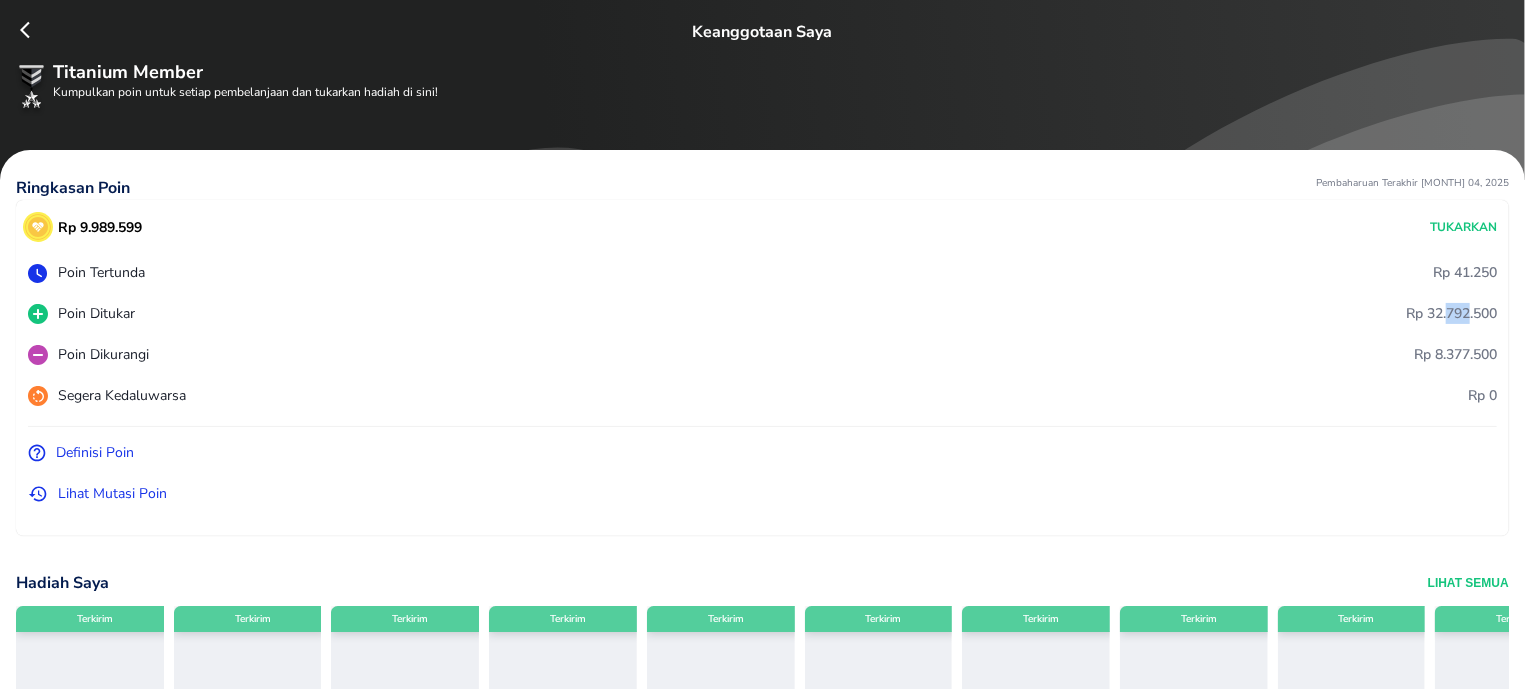 click on "Rp 9.989.599 Tukarkan Poin Tertunda Rp 41.250 Poin Ditukar Rp 32.792.500 Poin Dikurangi Rp 8.377.500 Segera Kedaluwarsa Rp 0 Definisi Poin Lihat Mutasi Poin" at bounding box center (762, 368) 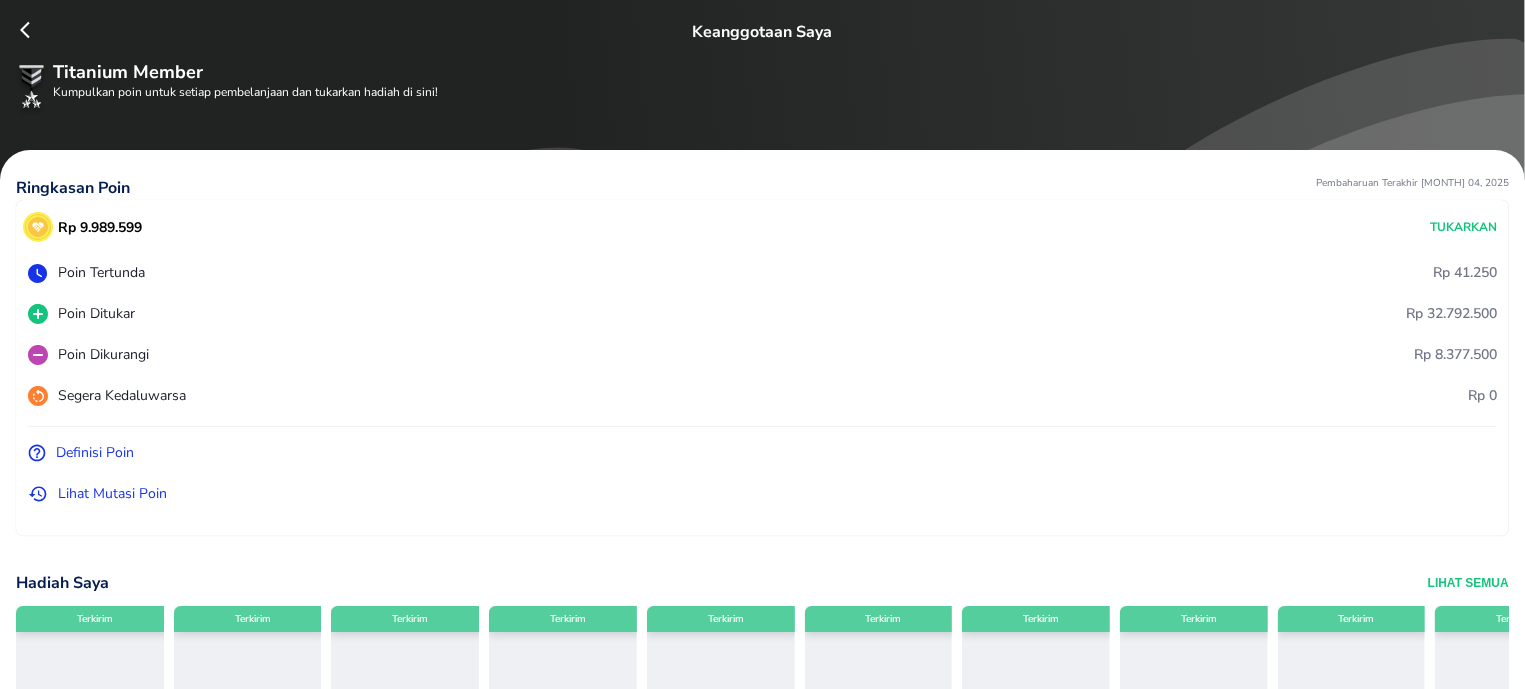 click on "Rp 9.989.599 Tukarkan Poin Tertunda Rp 41.250 Poin Ditukar Rp 32.792.500 Poin Dikurangi Rp 8.377.500 Segera Kedaluwarsa Rp 0 Definisi Poin Lihat Mutasi Poin" at bounding box center (762, 368) 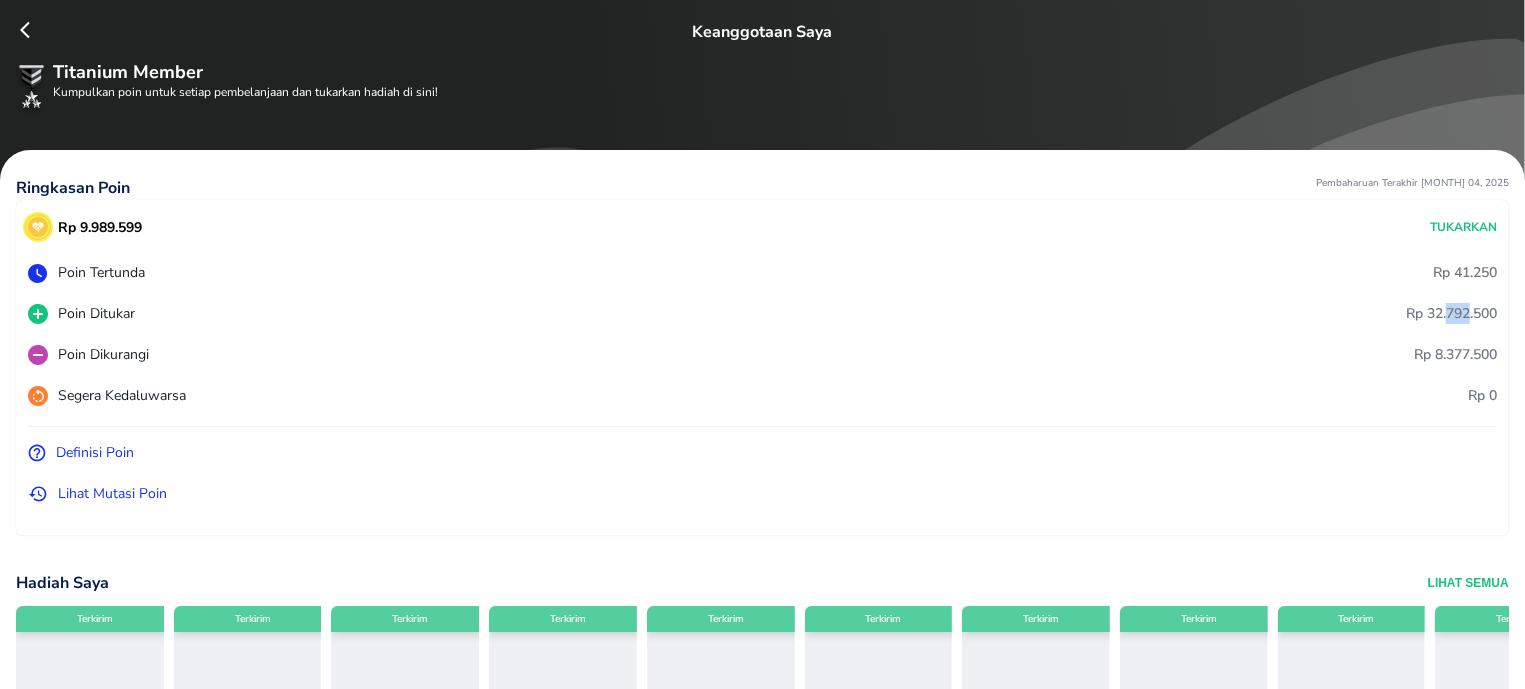 click on "Rp 9.989.599 Tukarkan Poin Tertunda Rp 41.250 Poin Ditukar Rp 32.792.500 Poin Dikurangi Rp 8.377.500 Segera Kedaluwarsa Rp 0 Definisi Poin Lihat Mutasi Poin" at bounding box center [762, 368] 